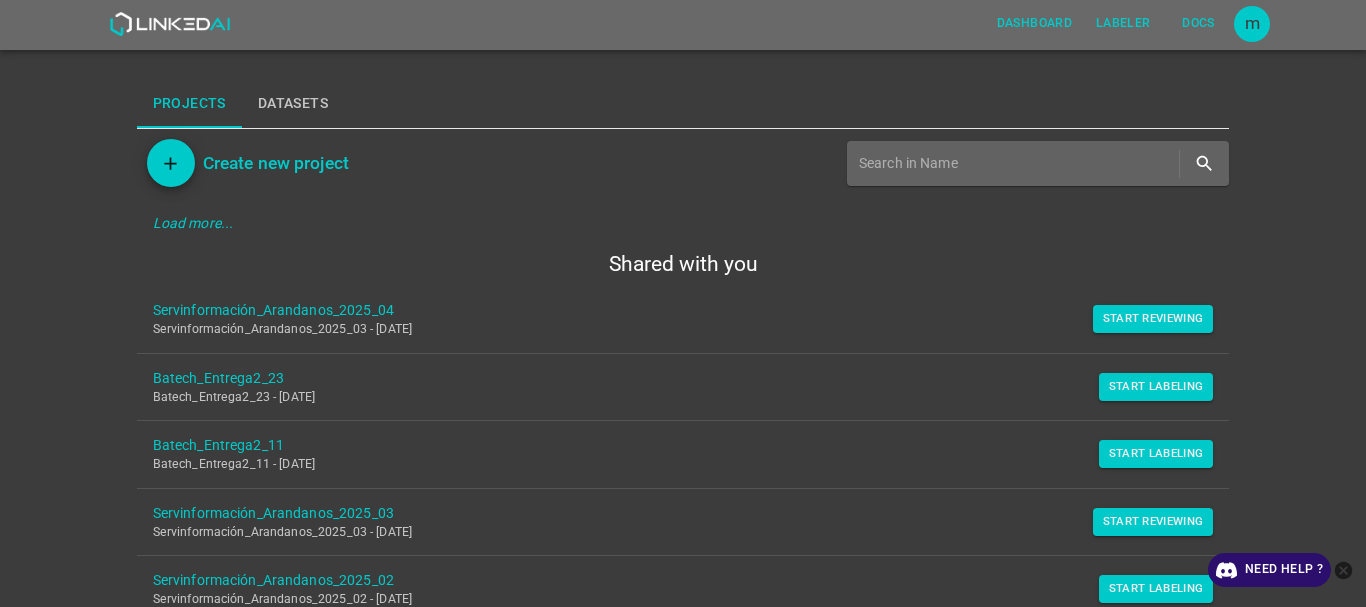 scroll, scrollTop: 0, scrollLeft: 0, axis: both 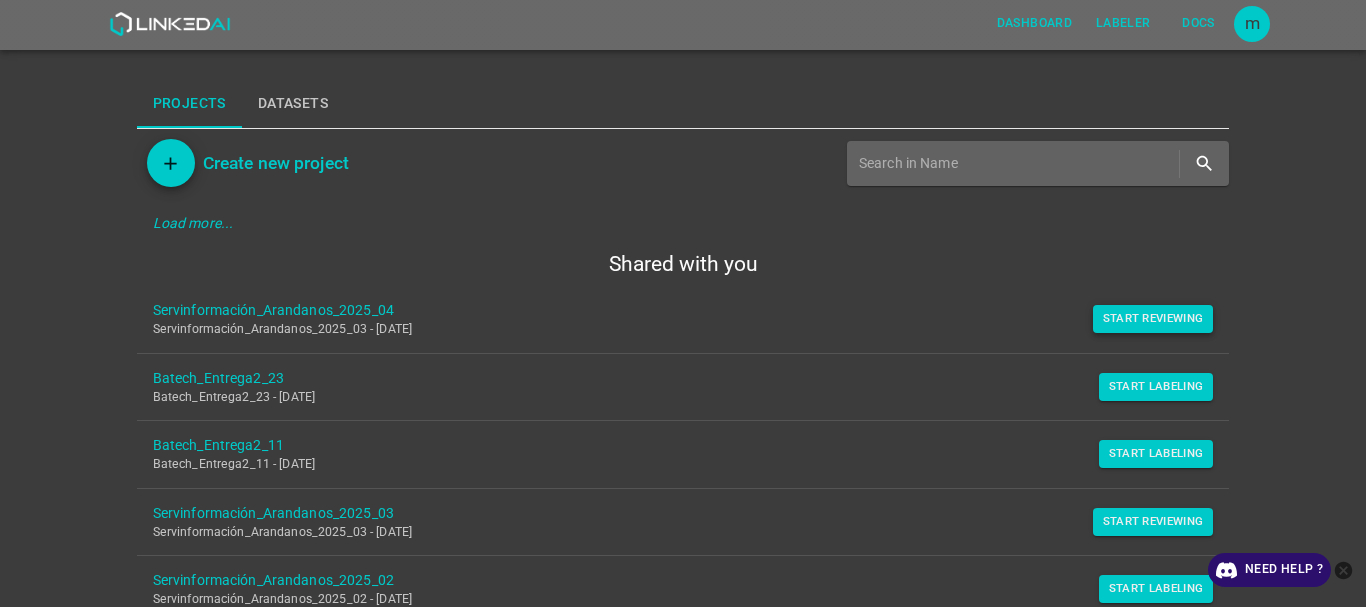 click on "Start Reviewing" at bounding box center [1153, 319] 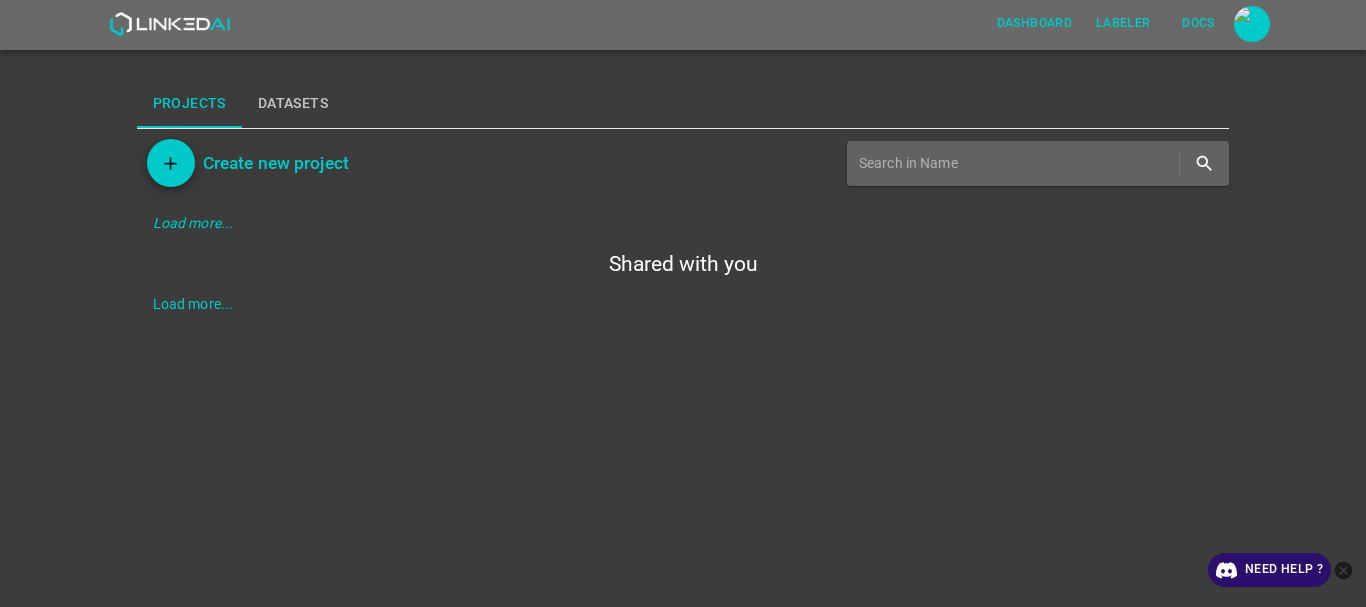 scroll, scrollTop: 0, scrollLeft: 0, axis: both 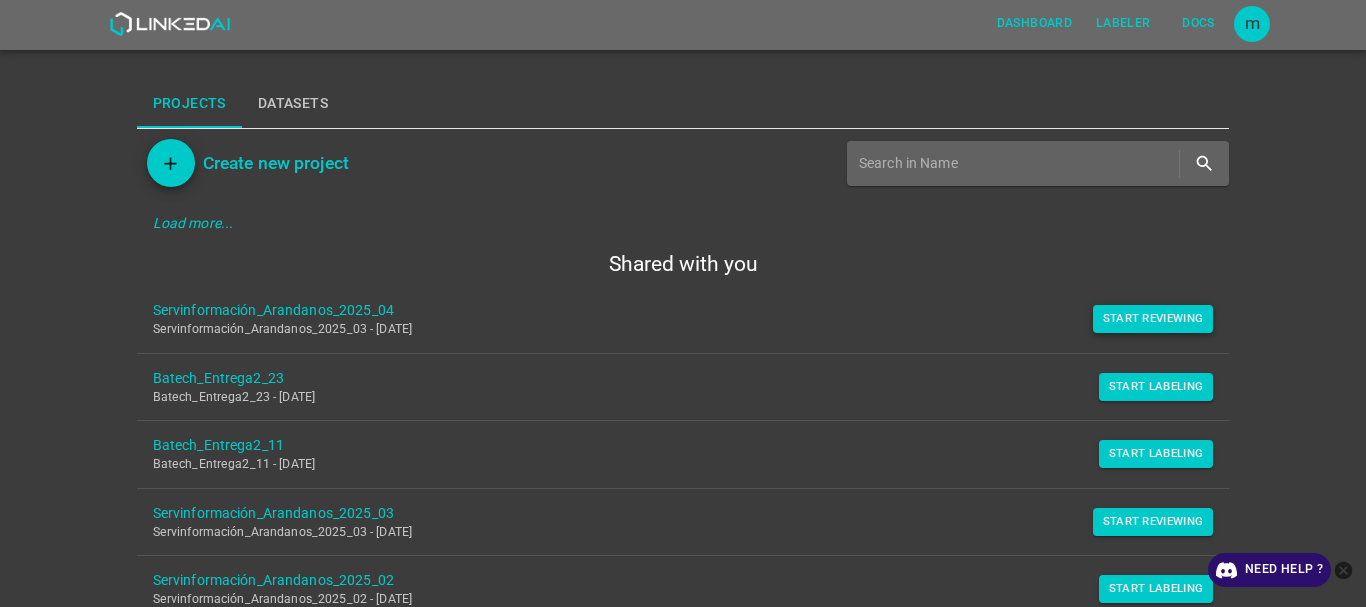 click on "Start Reviewing" at bounding box center [1153, 319] 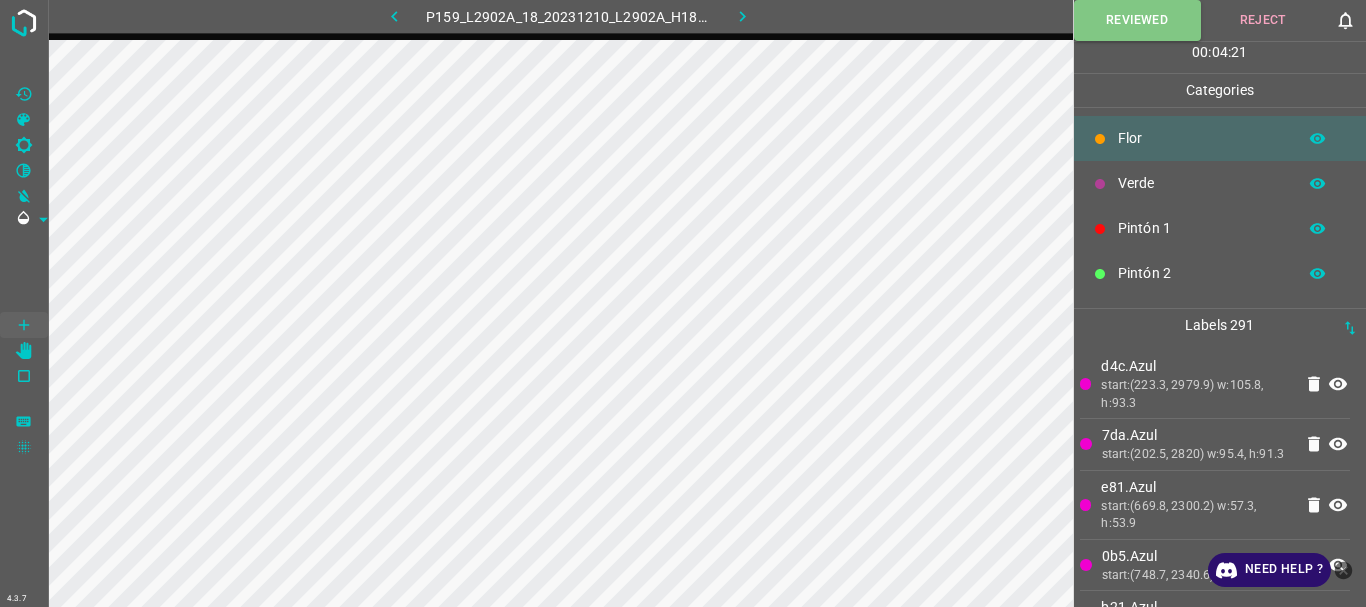 click 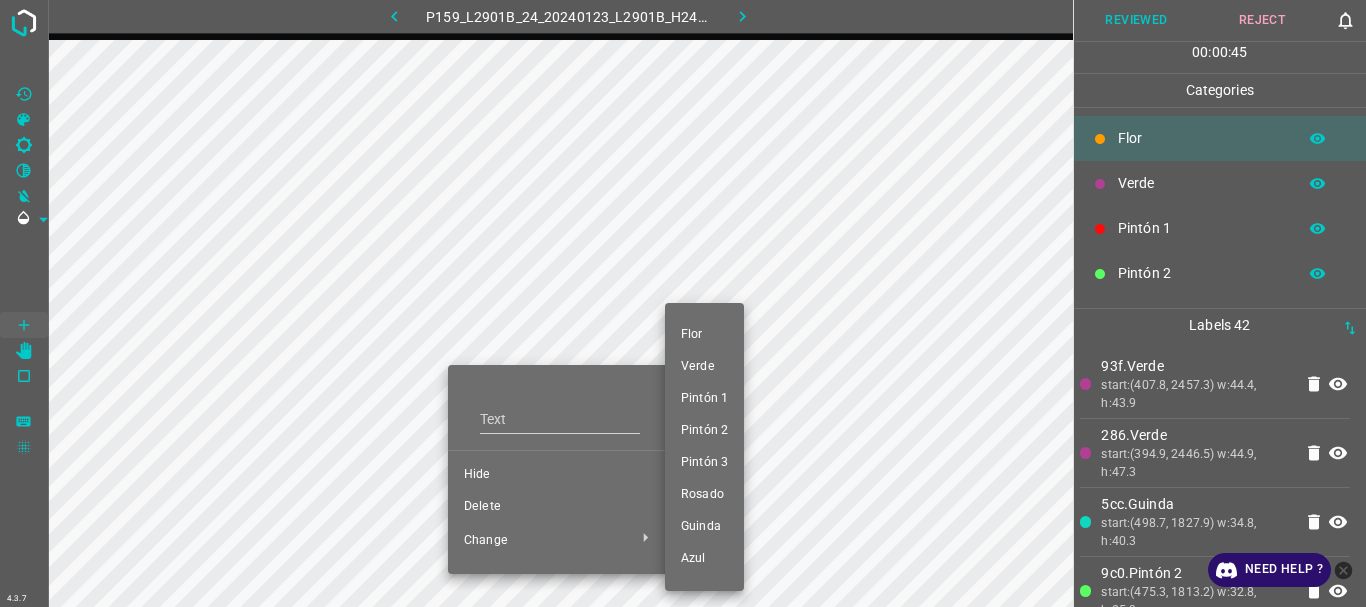 click on "Verde" at bounding box center [704, 367] 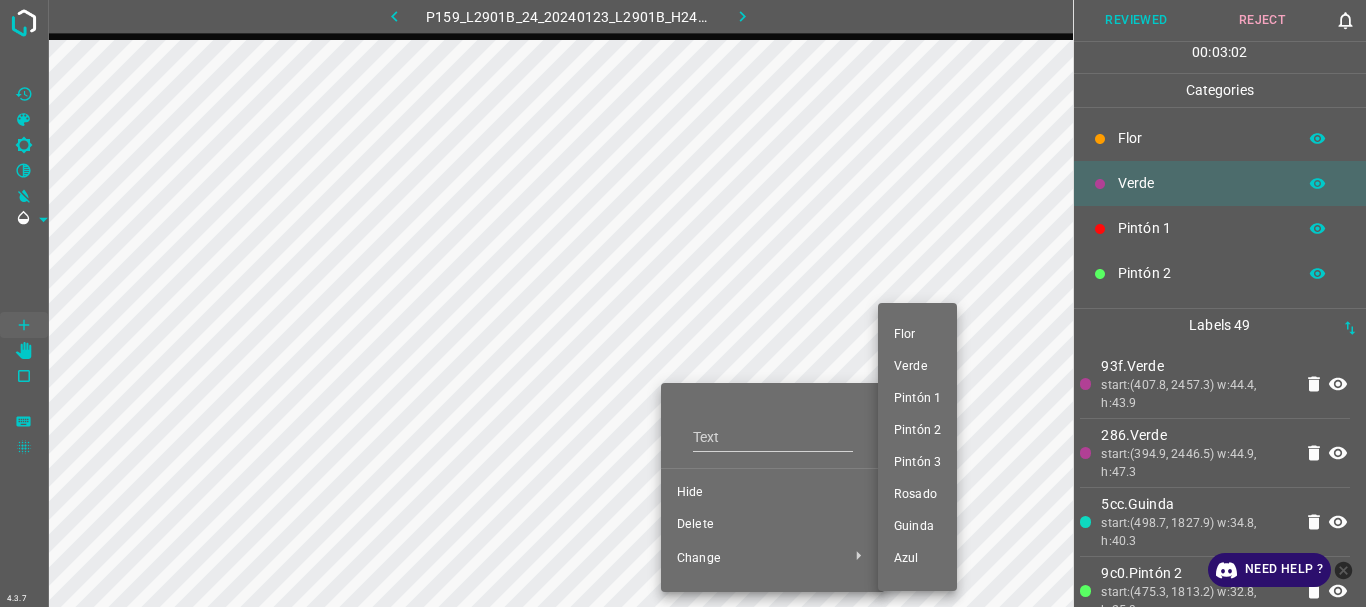 click on "Verde" at bounding box center [917, 367] 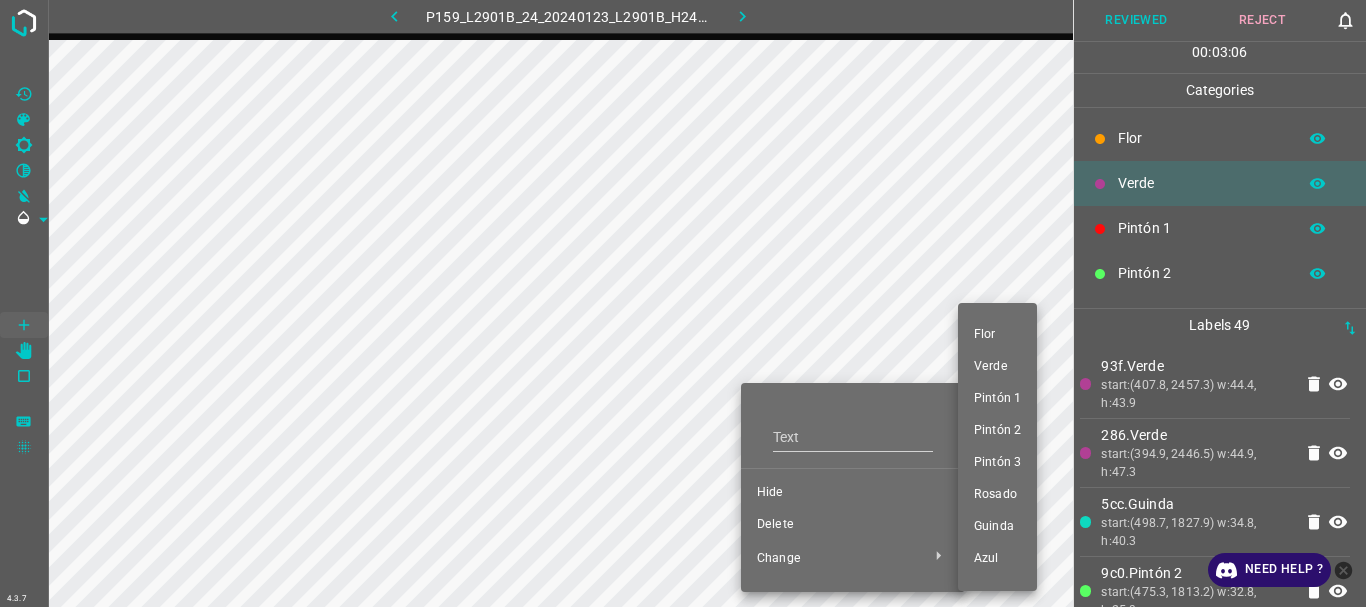 click on "Verde" at bounding box center (997, 367) 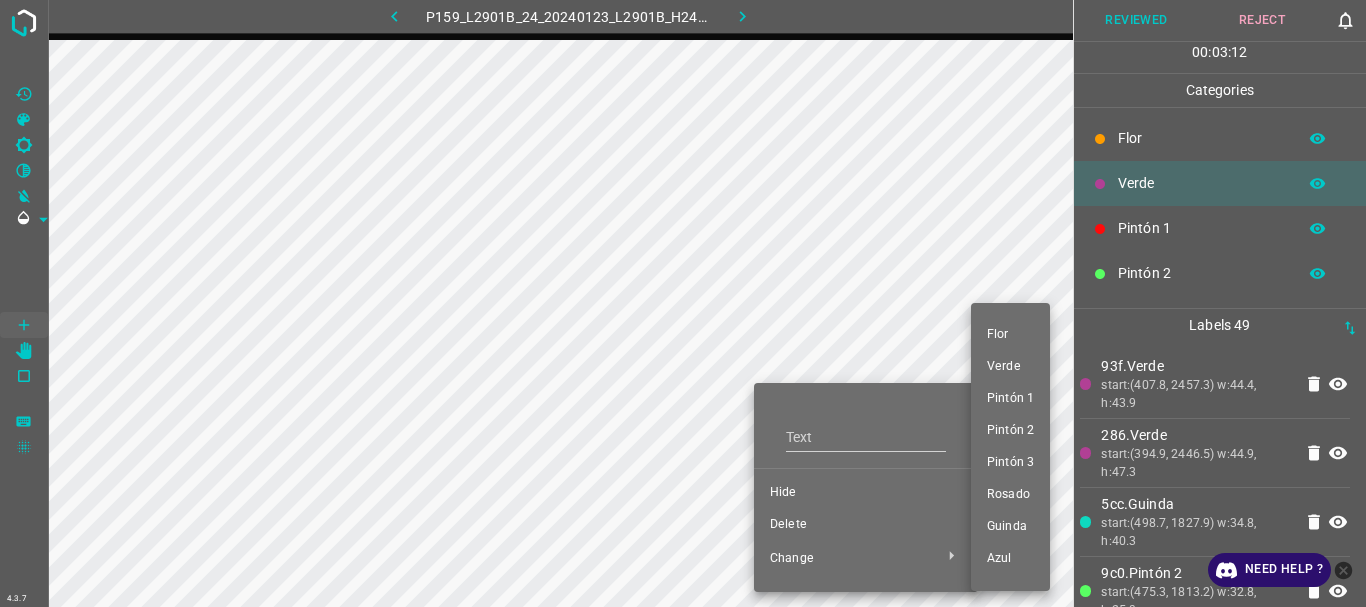 click on "Flor" at bounding box center (1010, 335) 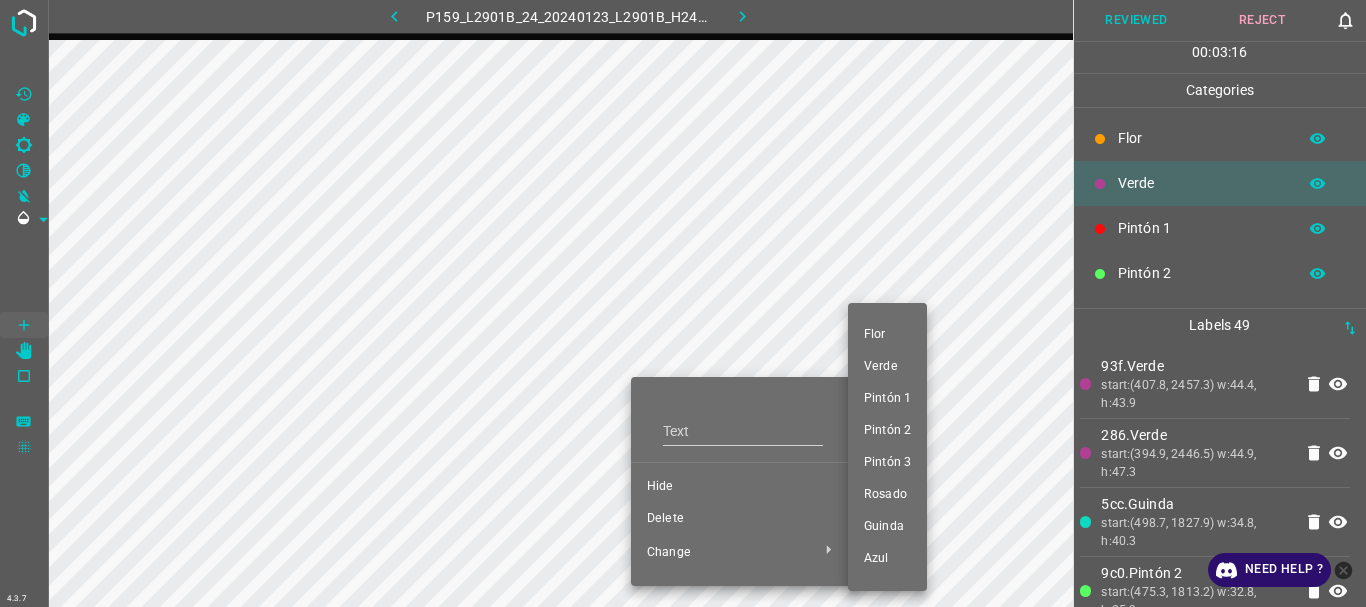 click on "Flor" at bounding box center [887, 335] 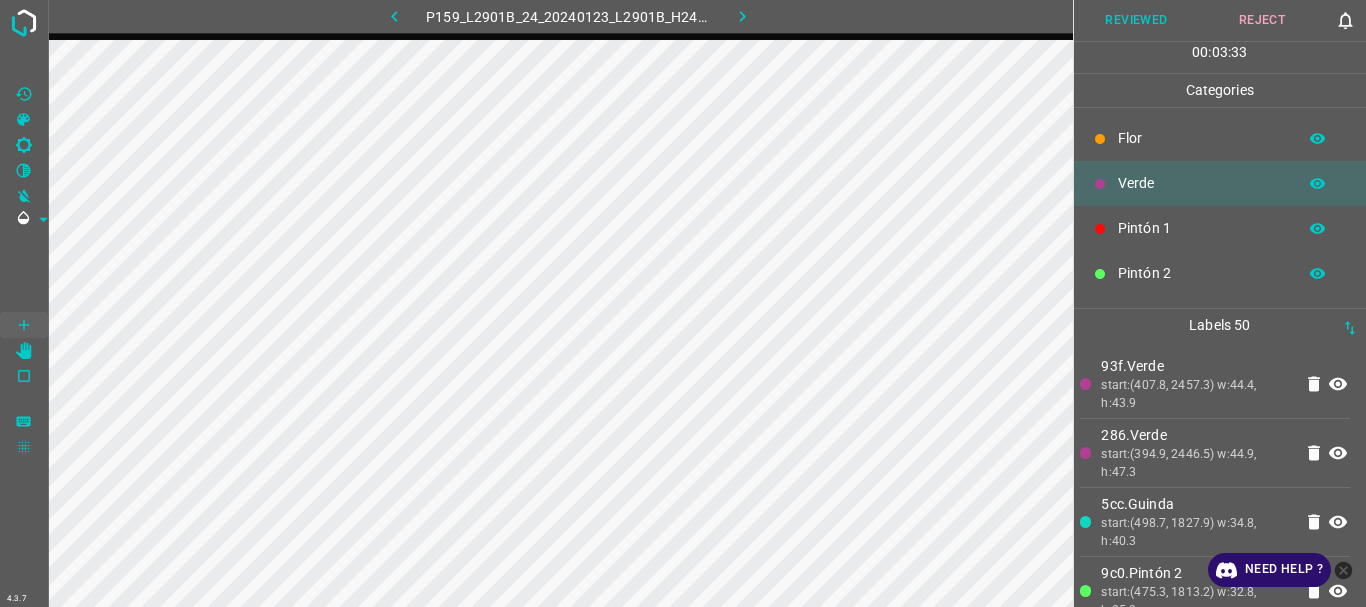 click on "Reviewed" at bounding box center (1137, 20) 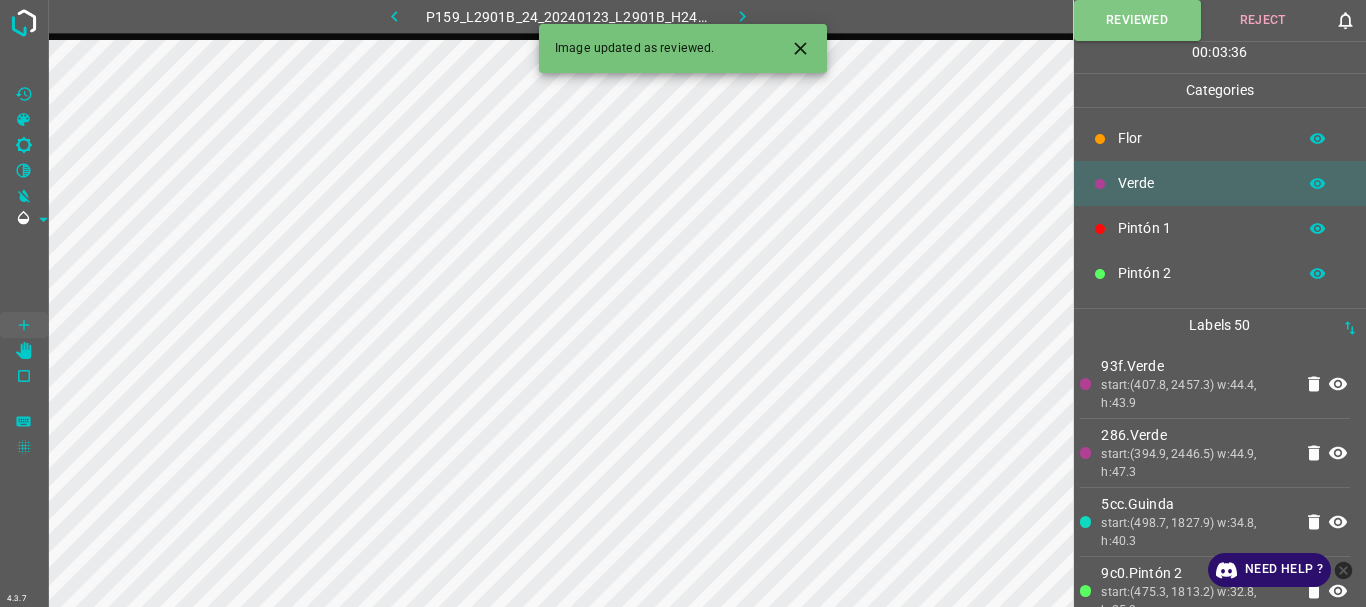 click 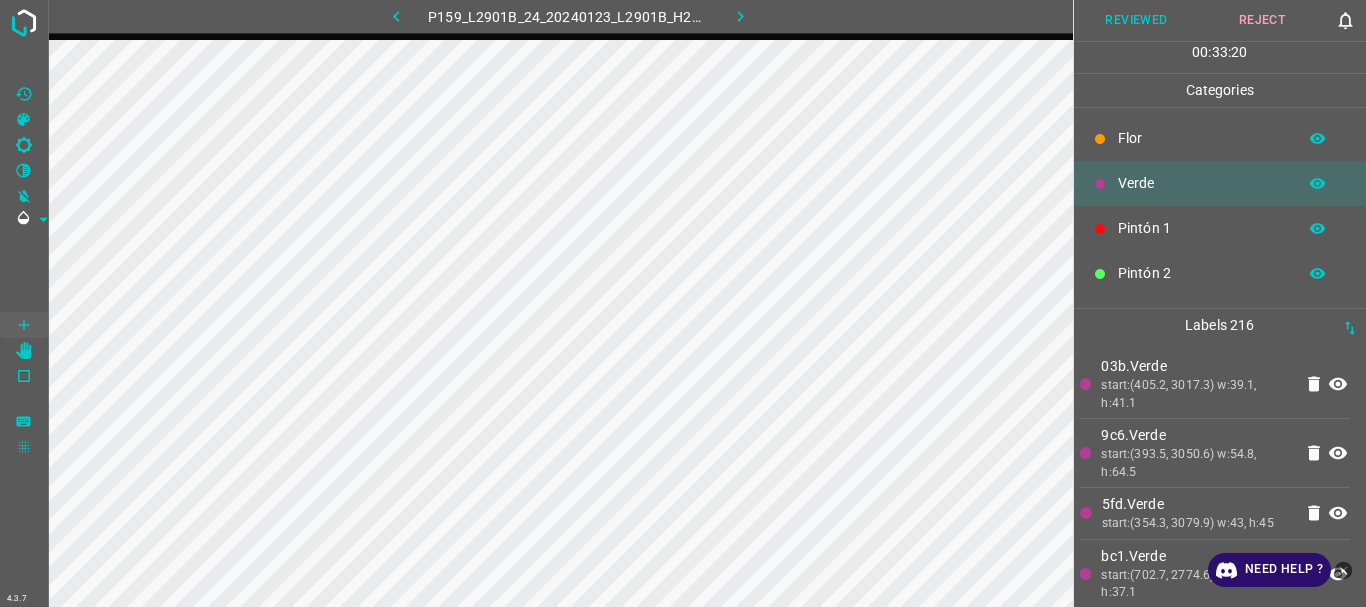 click on "Reviewed" at bounding box center (1137, 20) 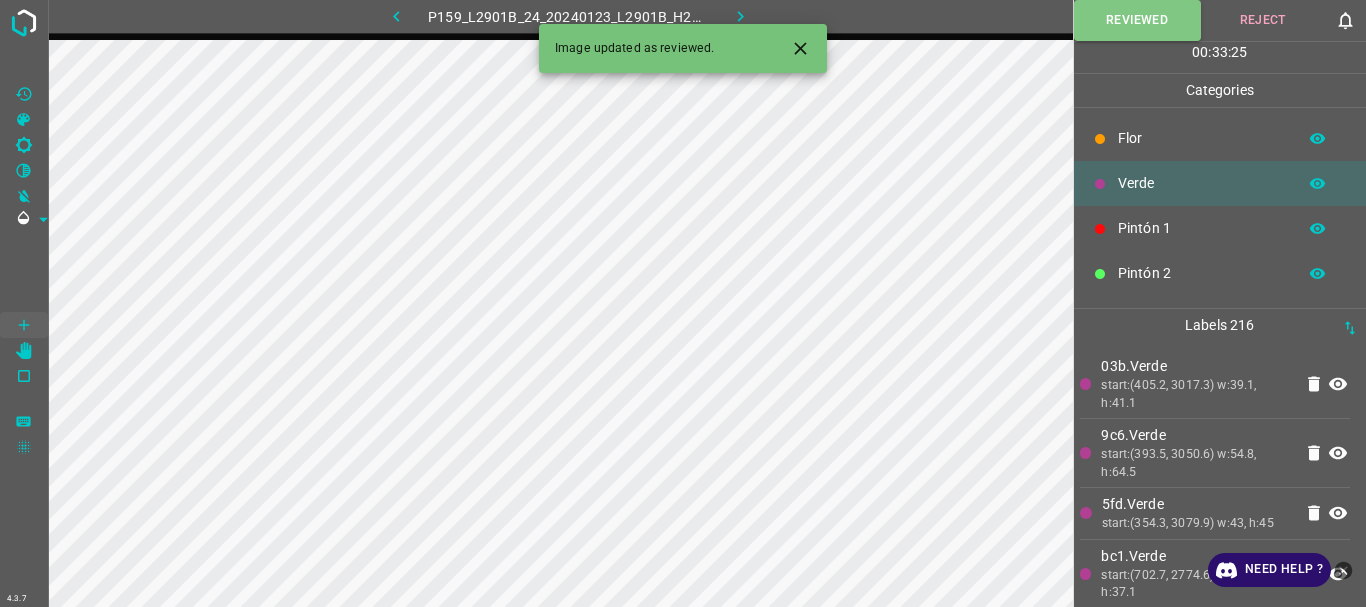 click 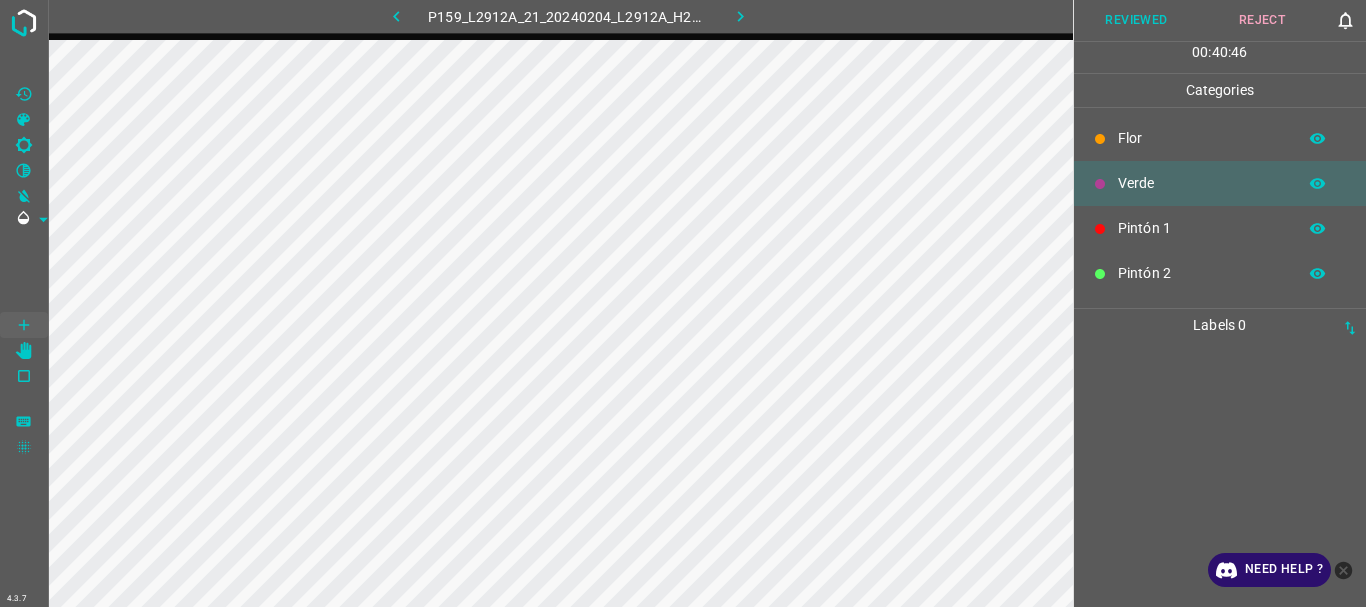 click at bounding box center (740, 16) 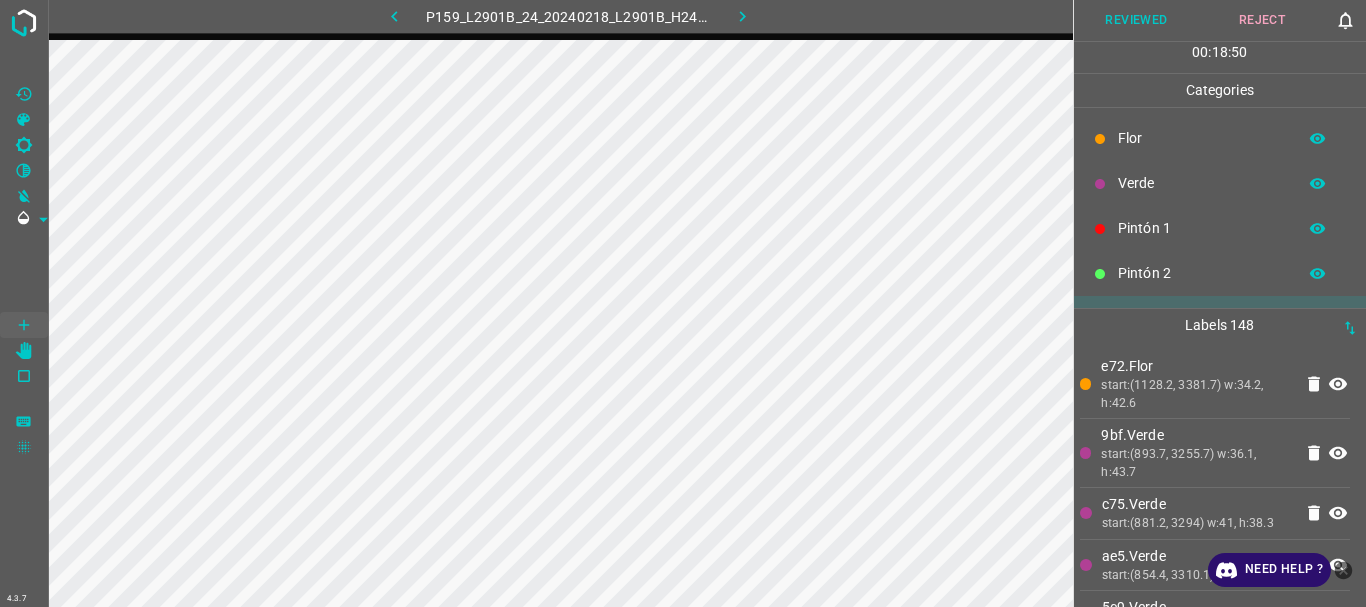 click on "Reviewed" at bounding box center (1137, 20) 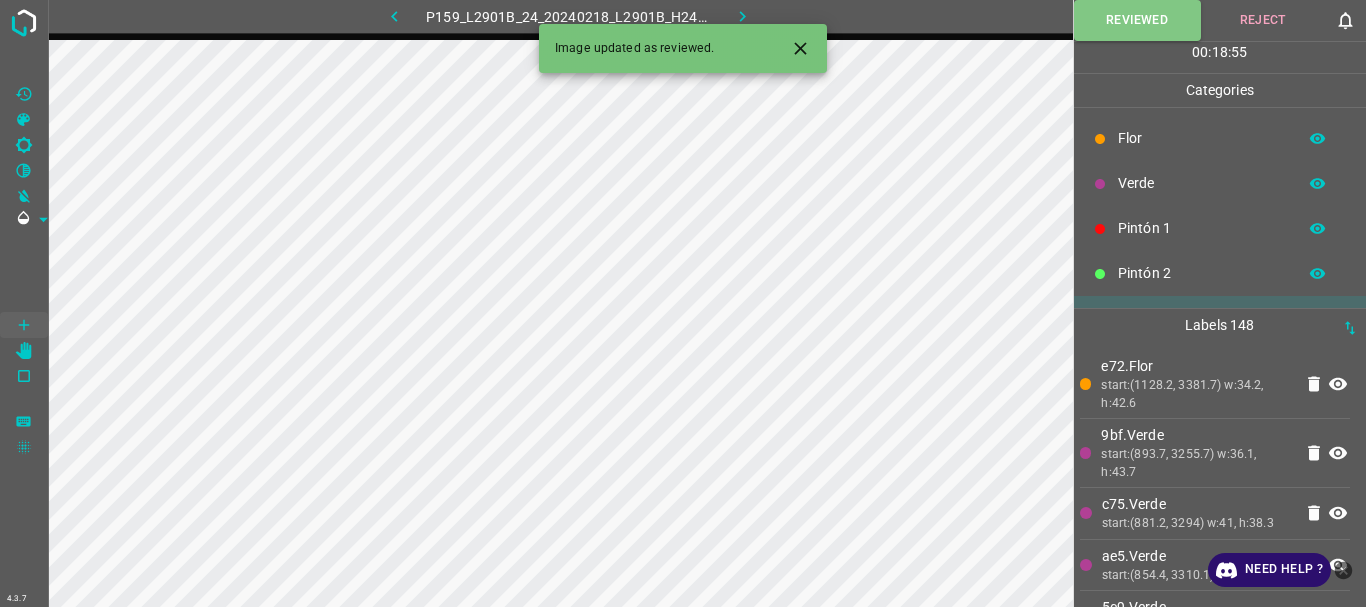 click 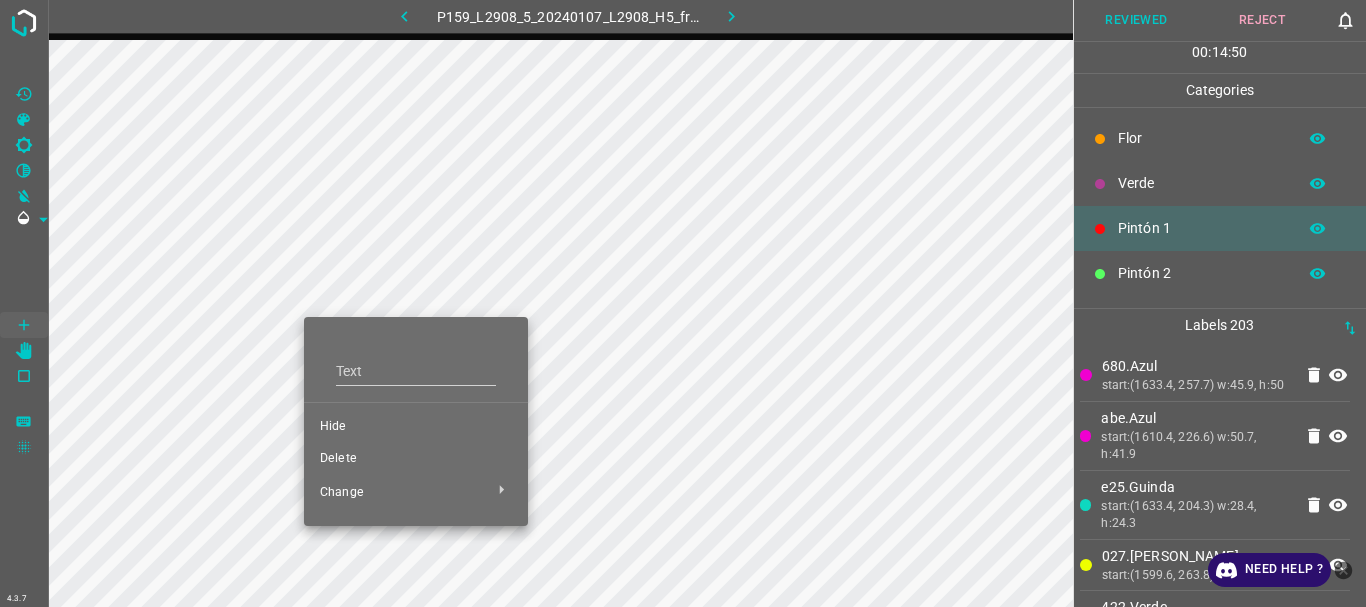 click on "Delete" at bounding box center [416, 459] 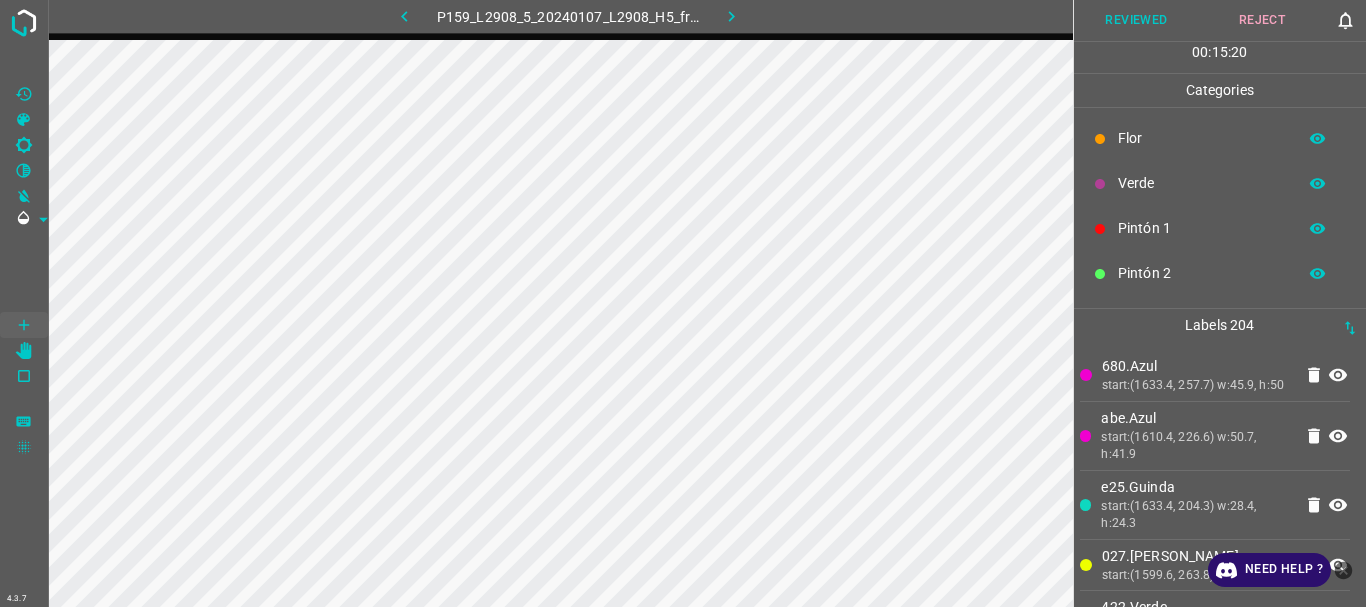 click 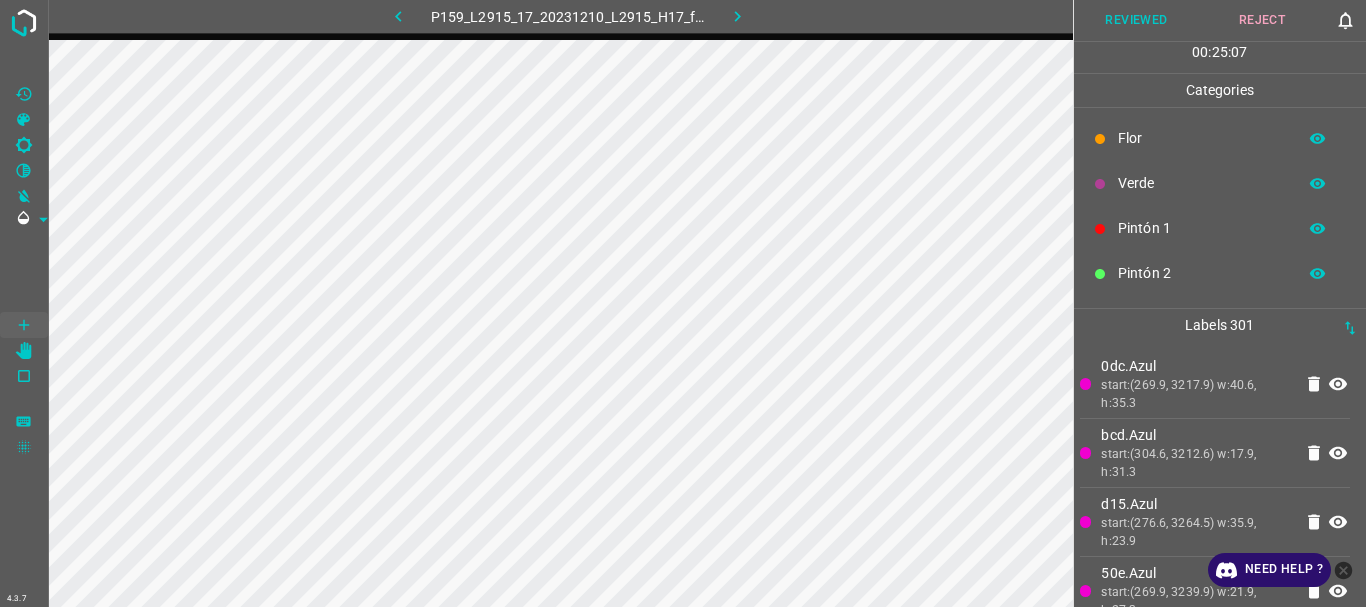 click on "Reject" at bounding box center [1262, 20] 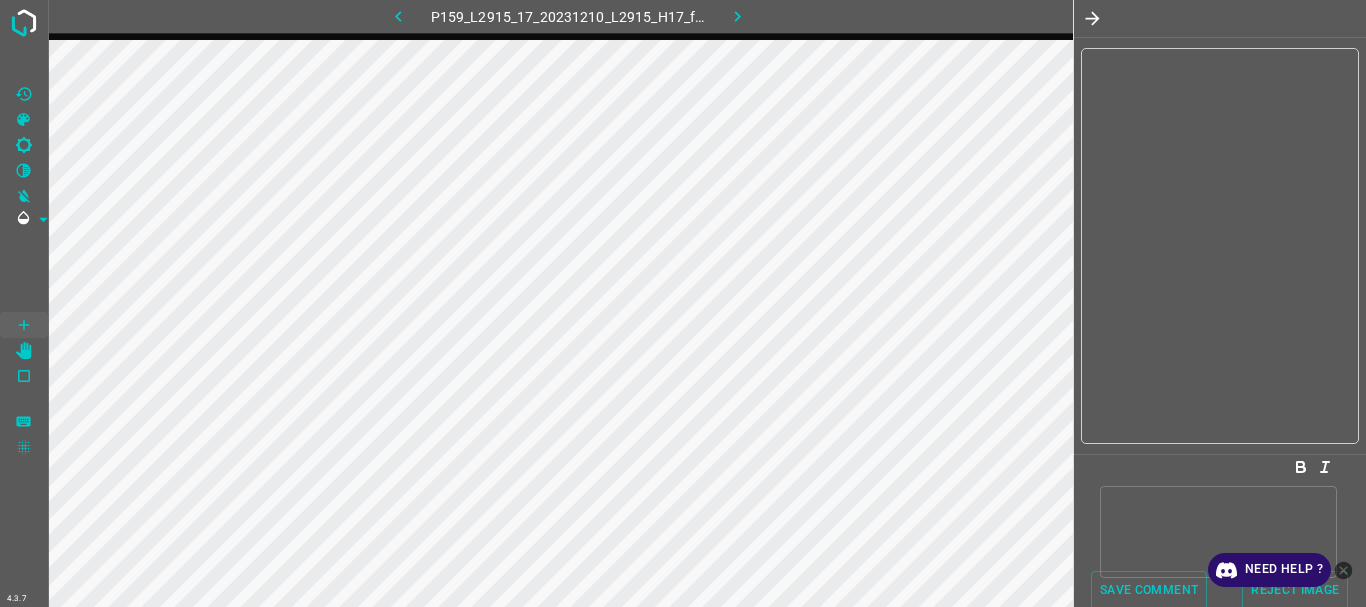 click at bounding box center (1218, 532) 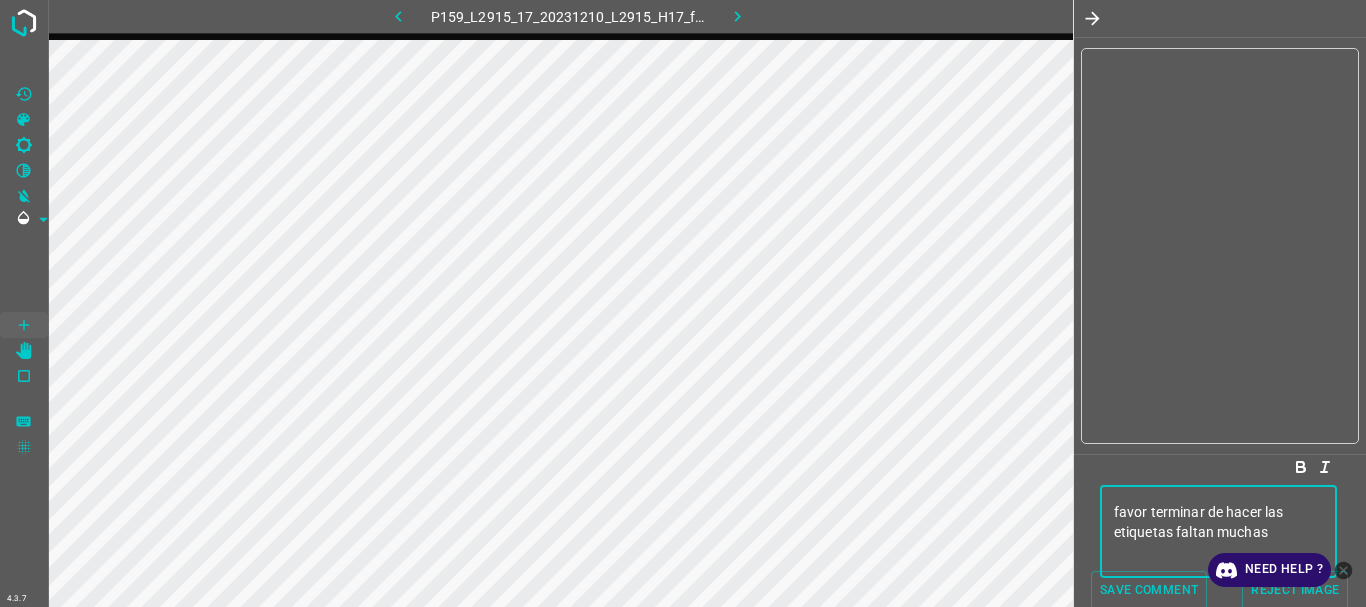 type on "favor terminar de hacer las etiquetas faltan muchas" 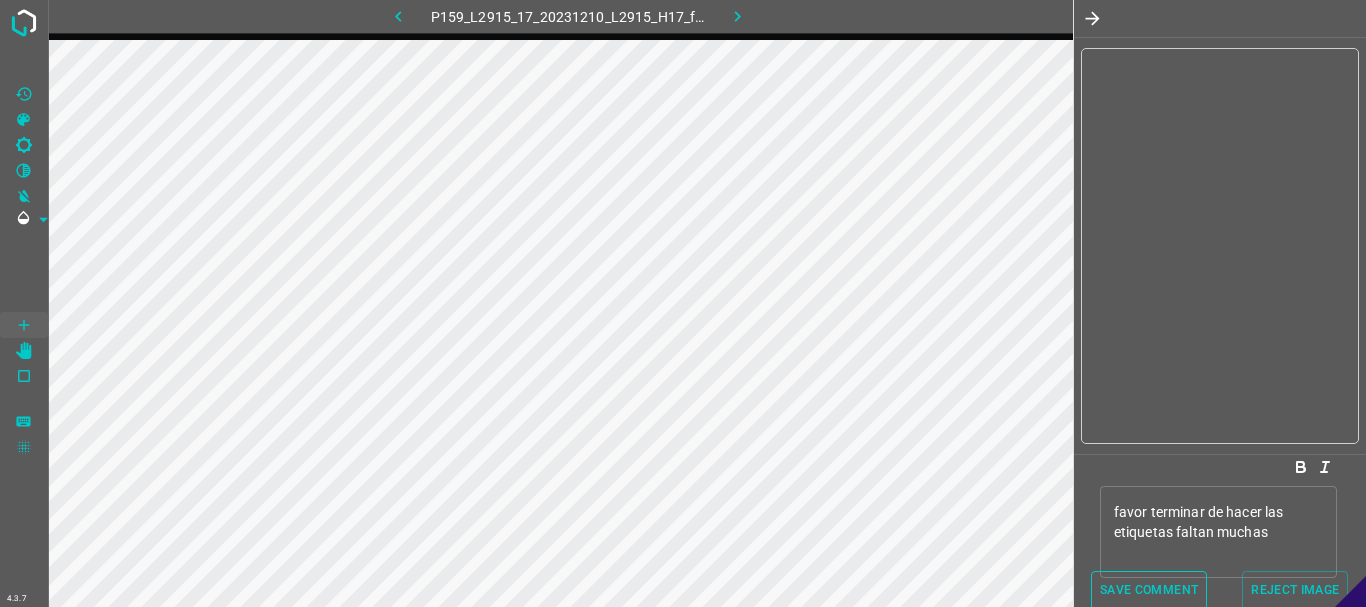 click on "Save comment" at bounding box center [1149, 590] 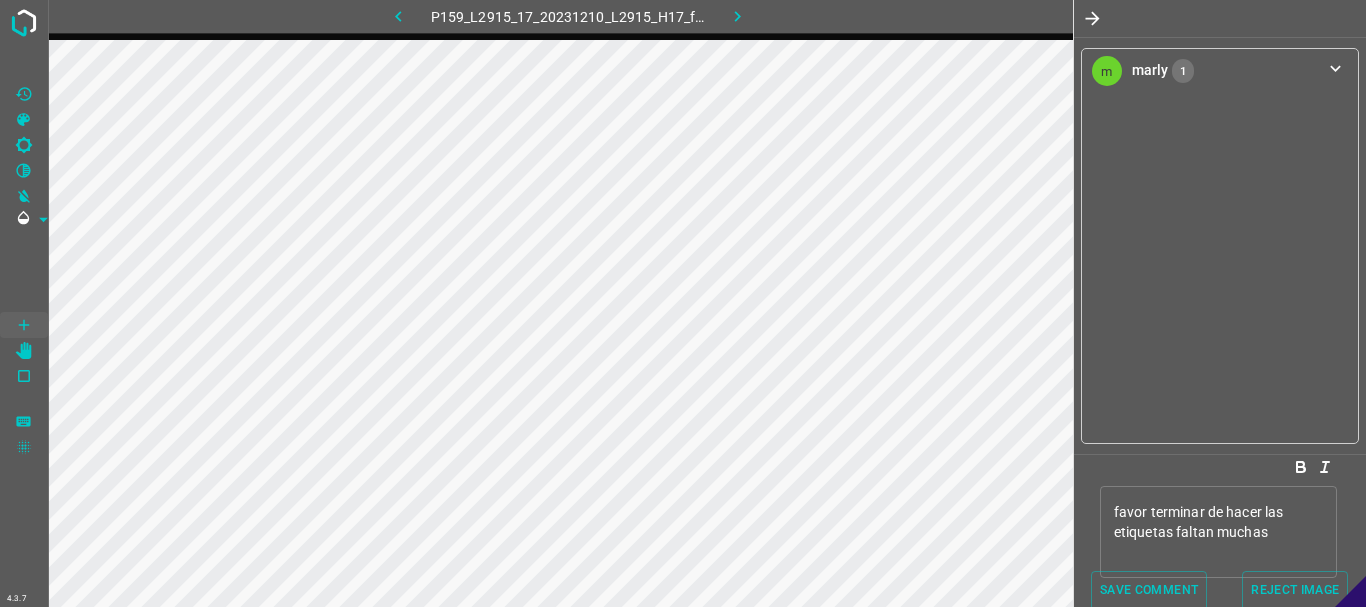 type 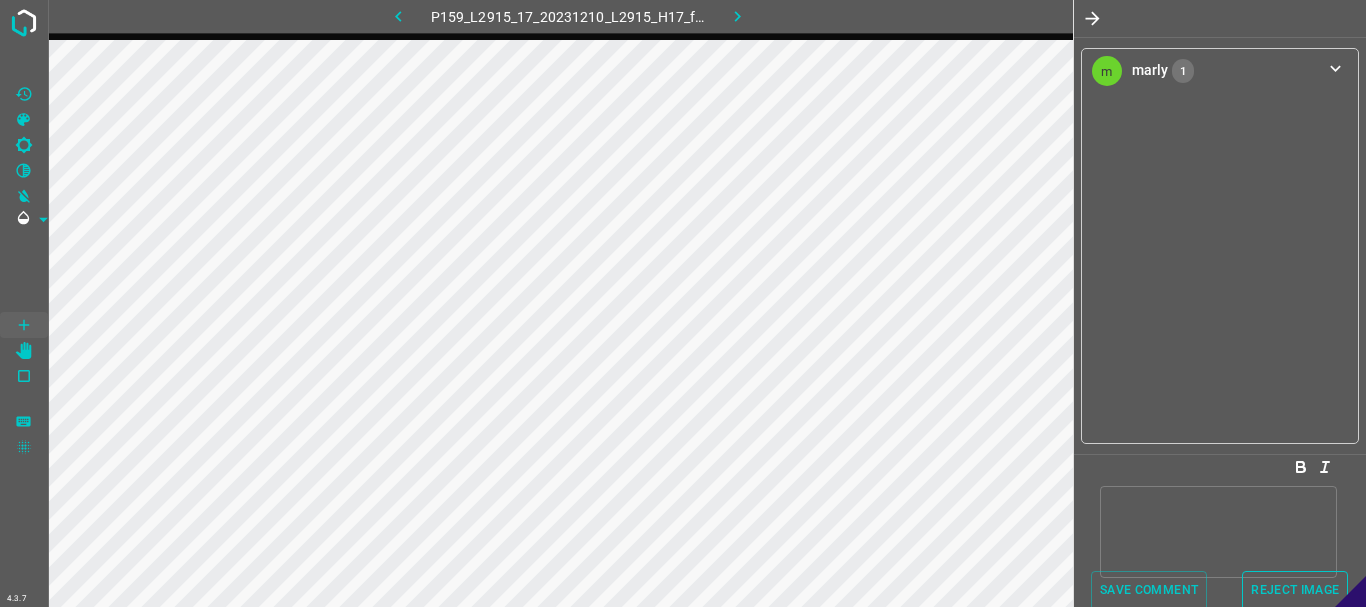 click on "Reject Image" at bounding box center (1295, 590) 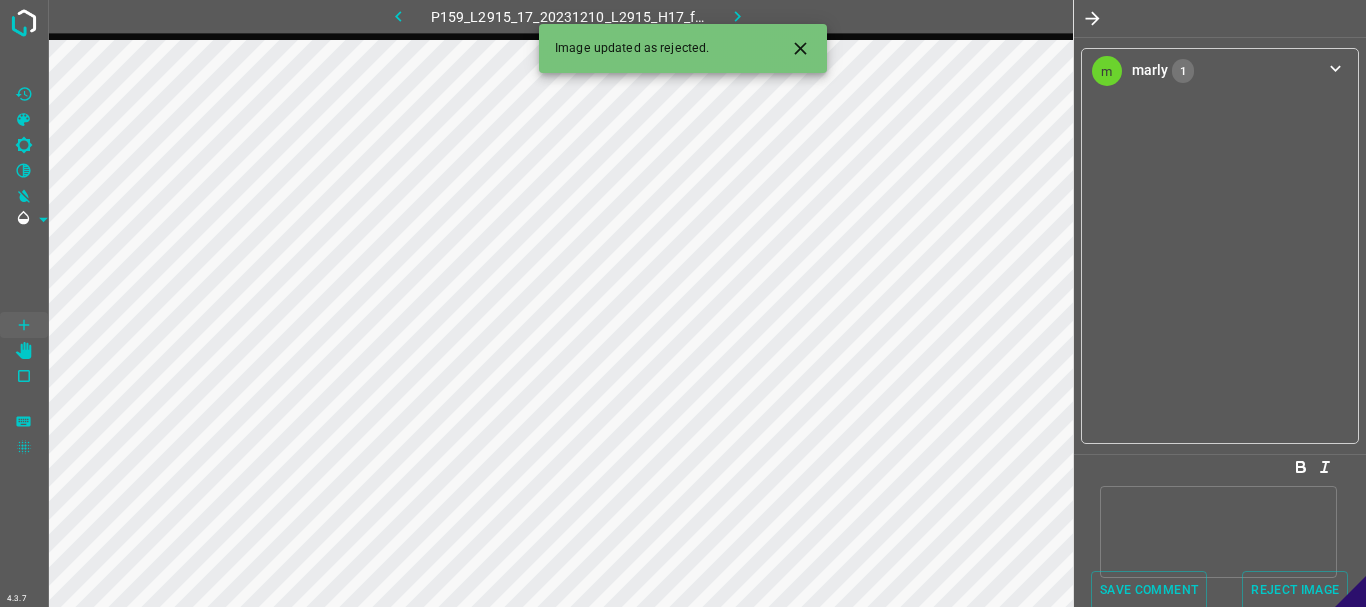 click 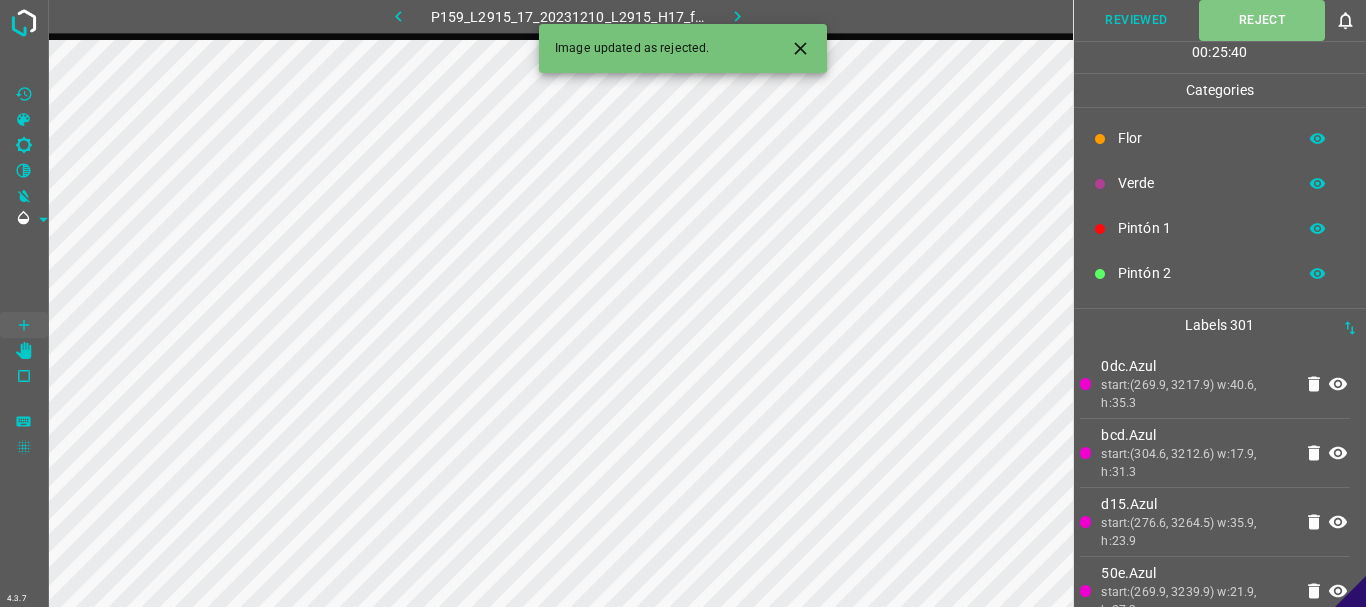 click 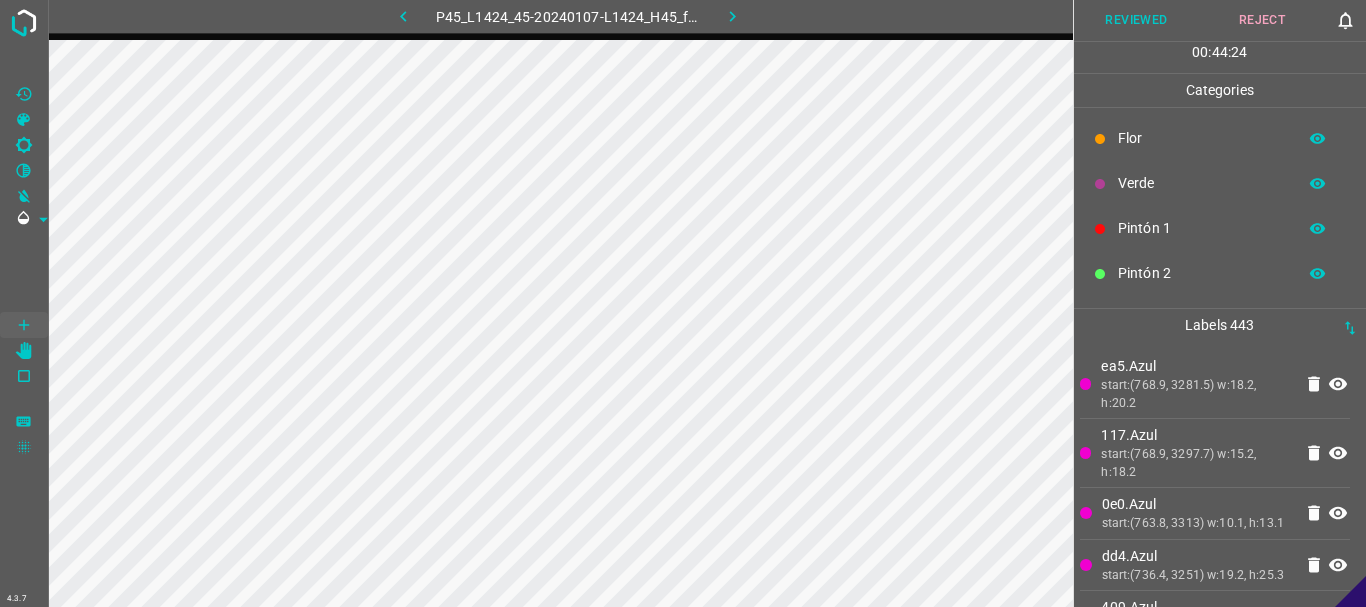 click on "Reviewed" at bounding box center [1137, 20] 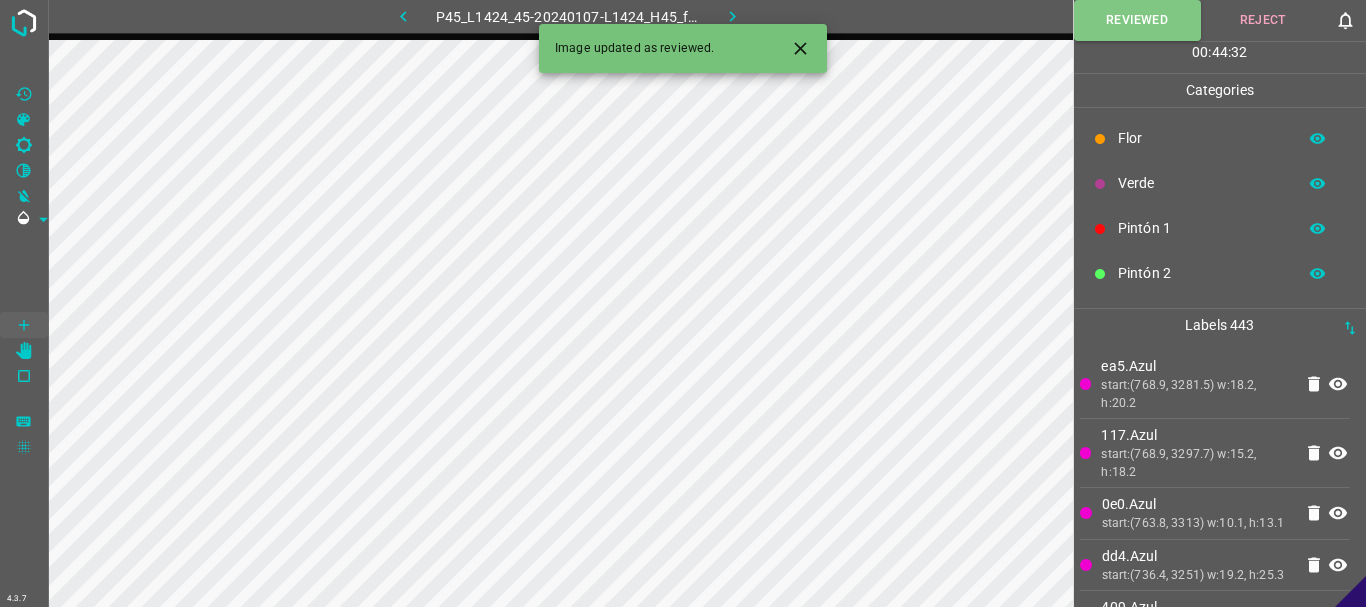 click 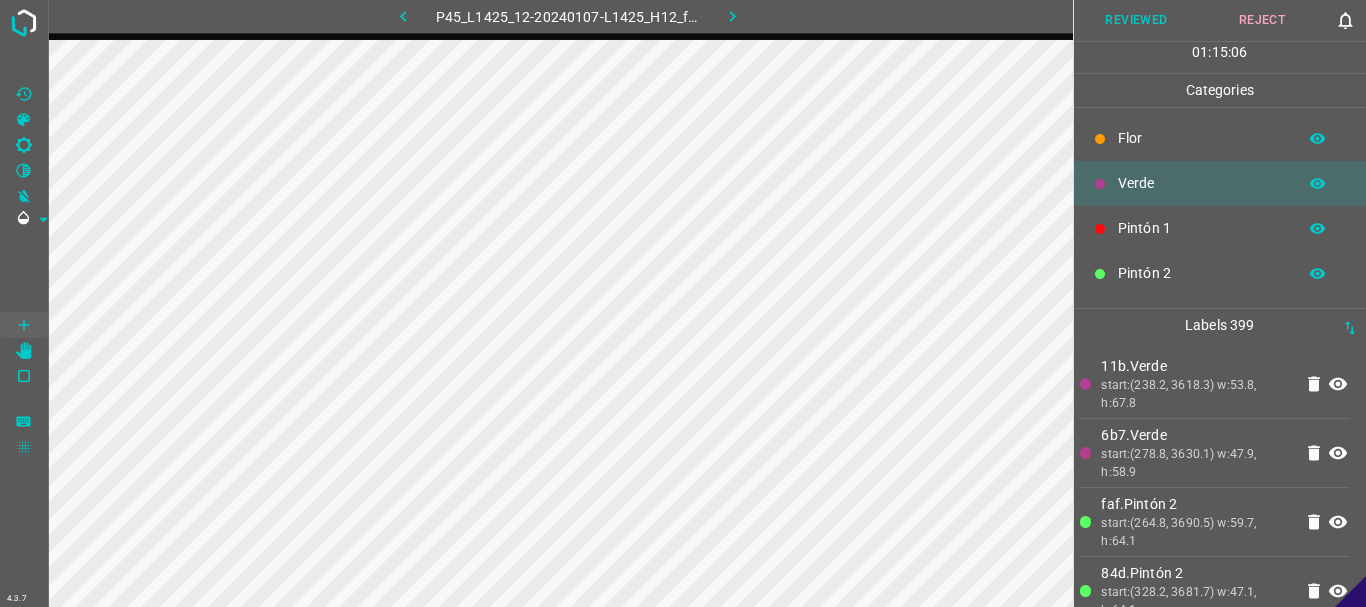 click on "Reviewed" at bounding box center (1137, 20) 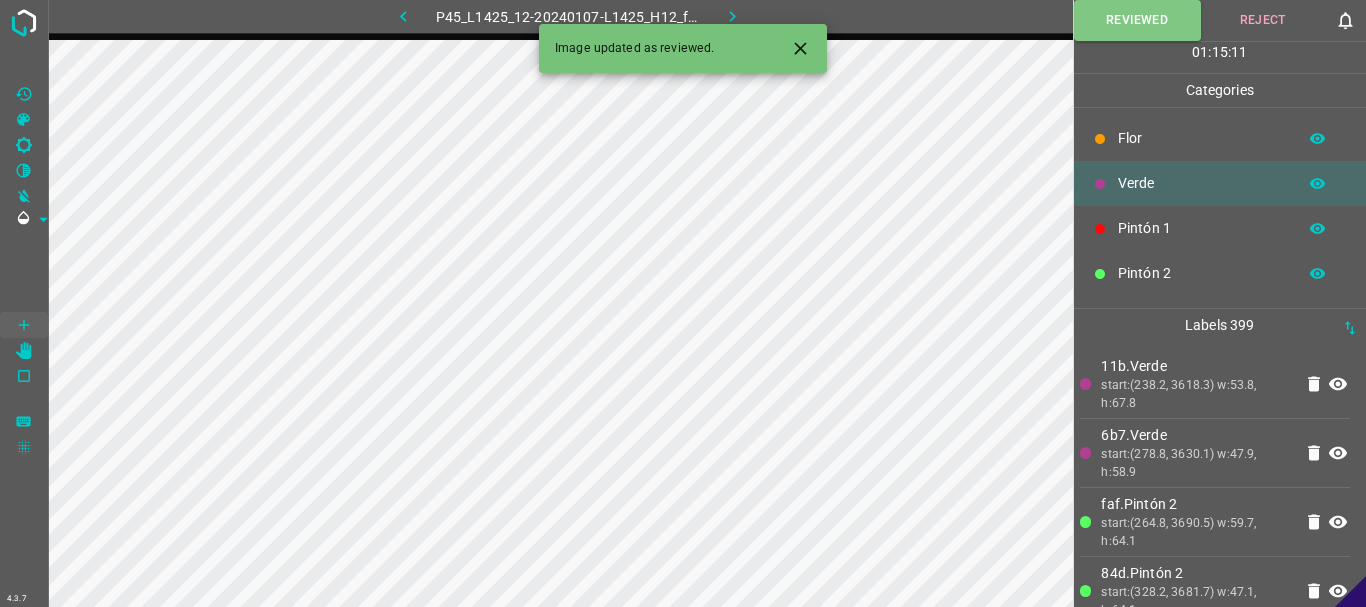 click 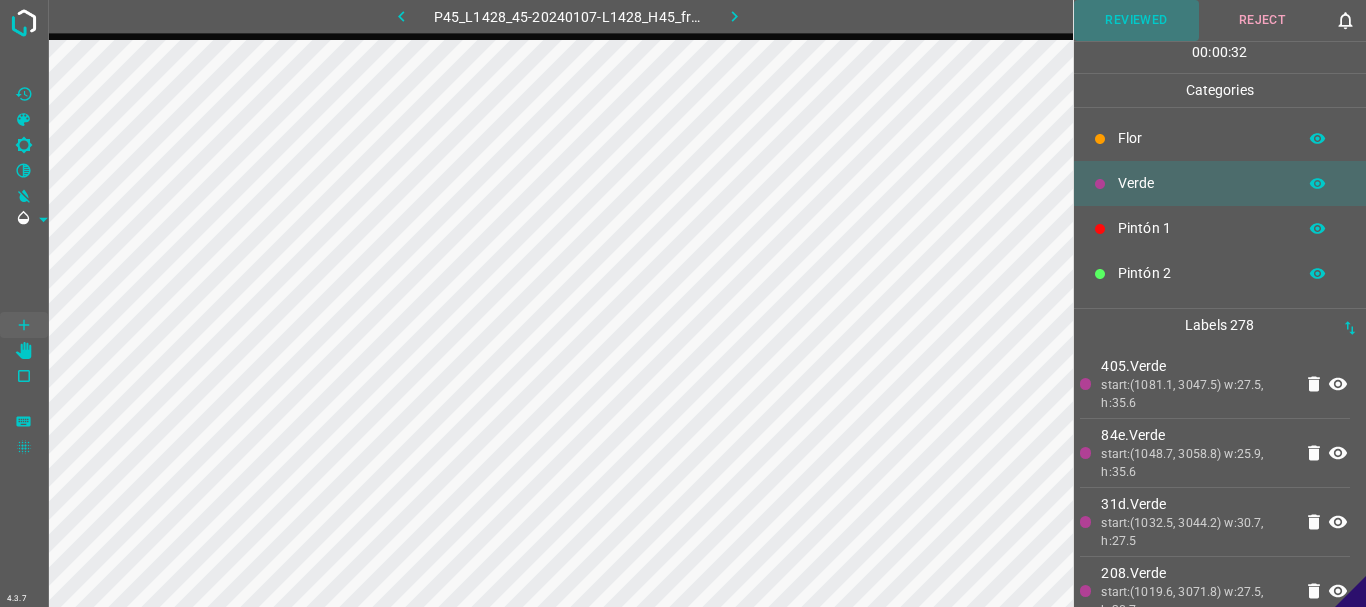 click on "Reviewed" at bounding box center (1137, 20) 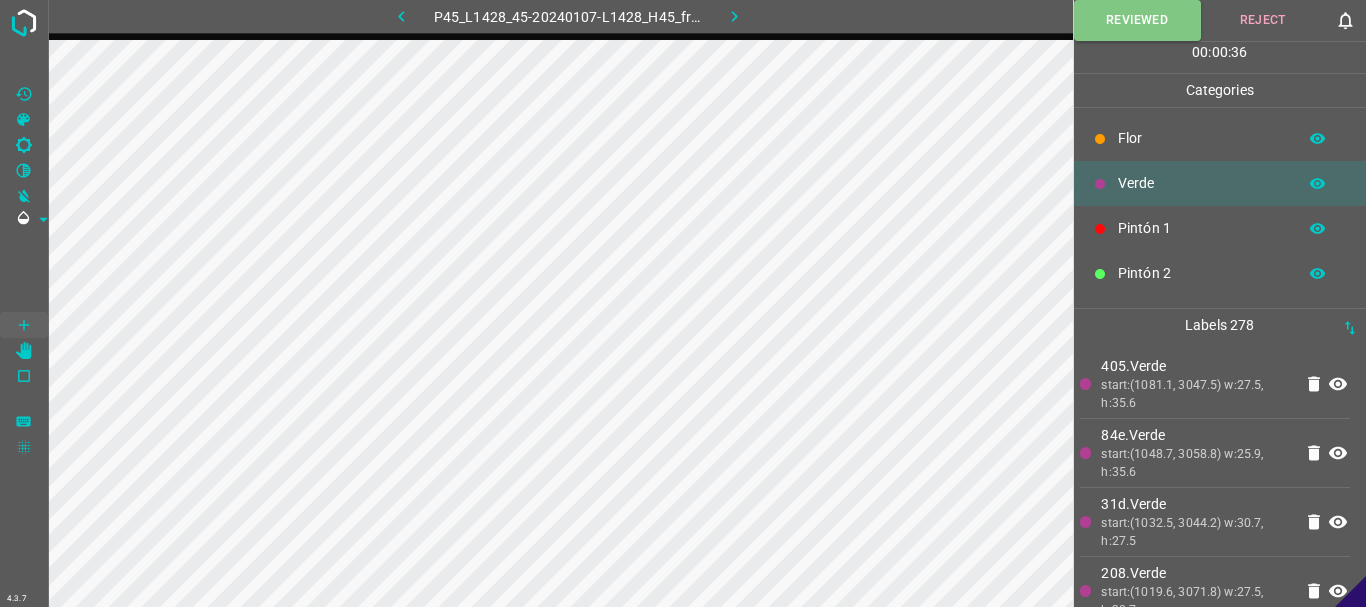 click 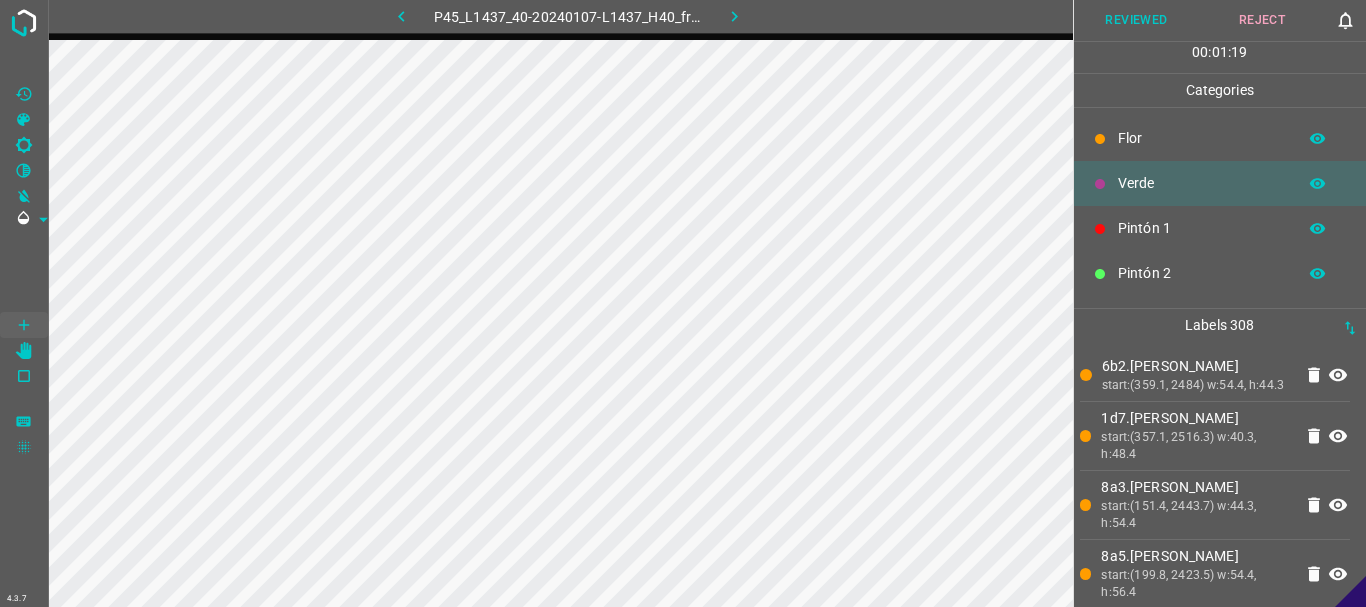 scroll, scrollTop: 0, scrollLeft: 0, axis: both 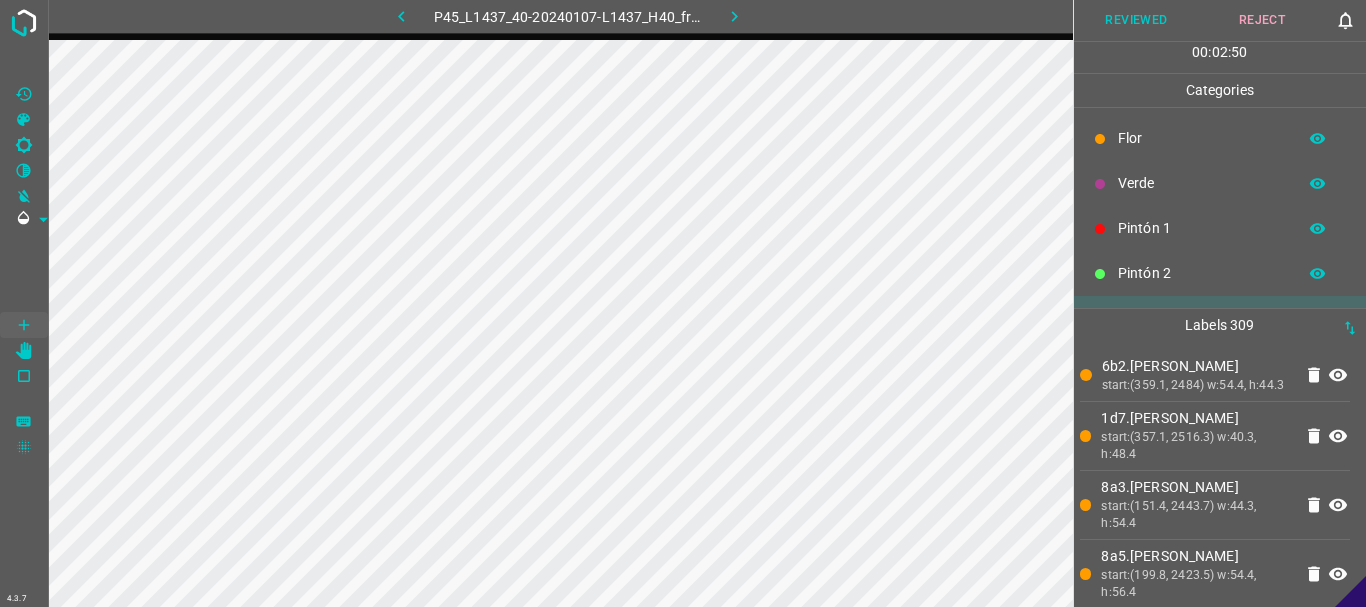 click on "Reviewed" at bounding box center [1137, 20] 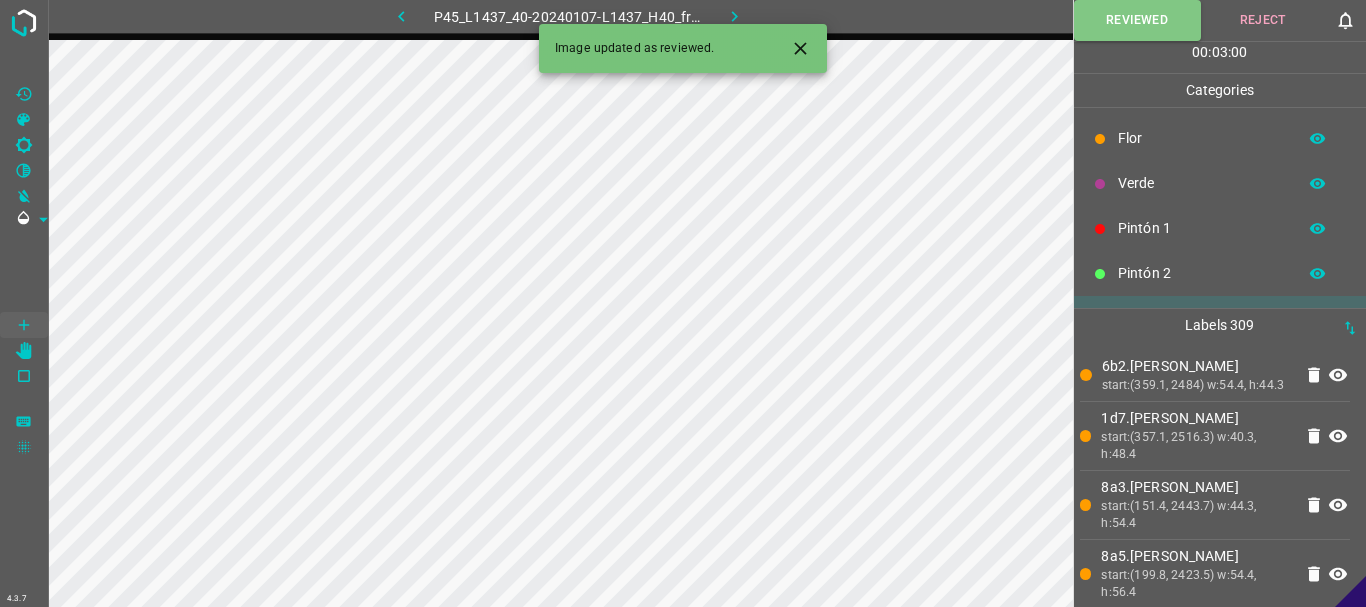 click 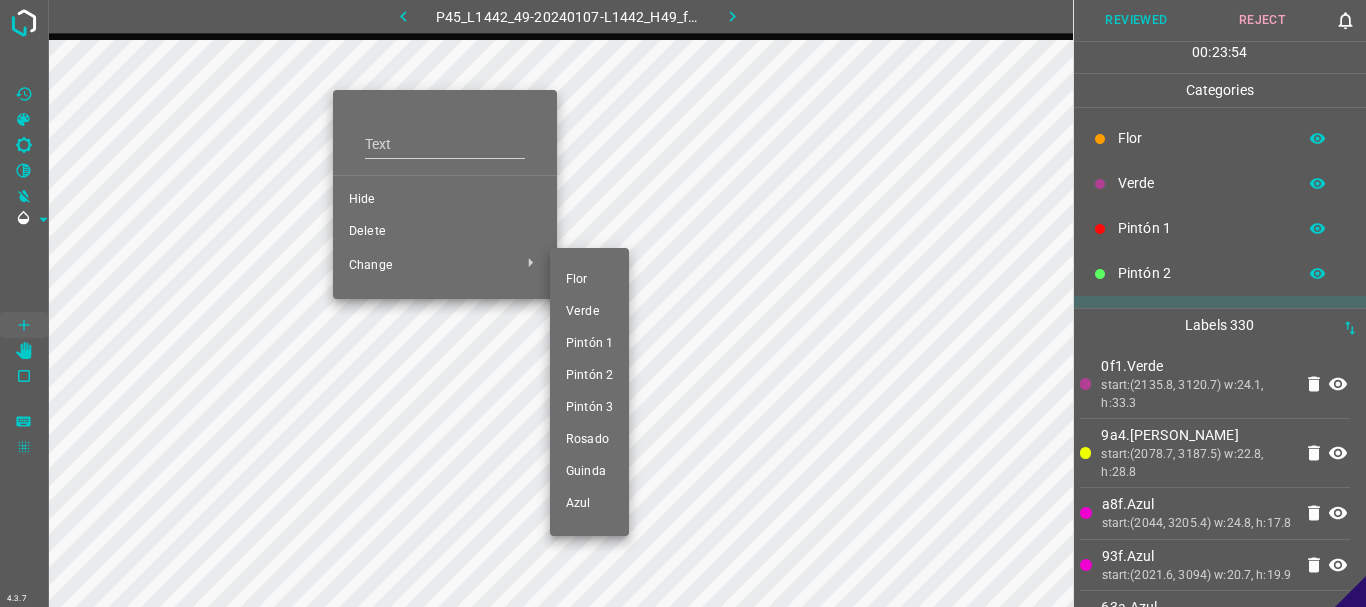 click on "Verde" at bounding box center (589, 312) 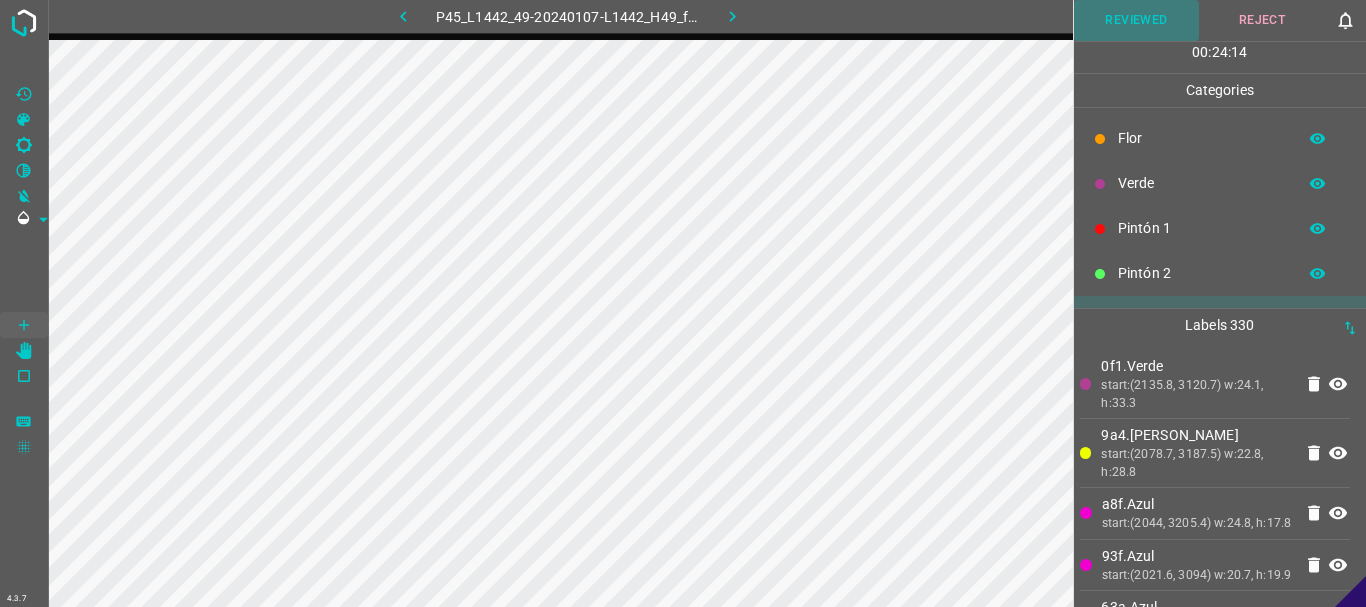 click on "Reviewed" at bounding box center (1137, 20) 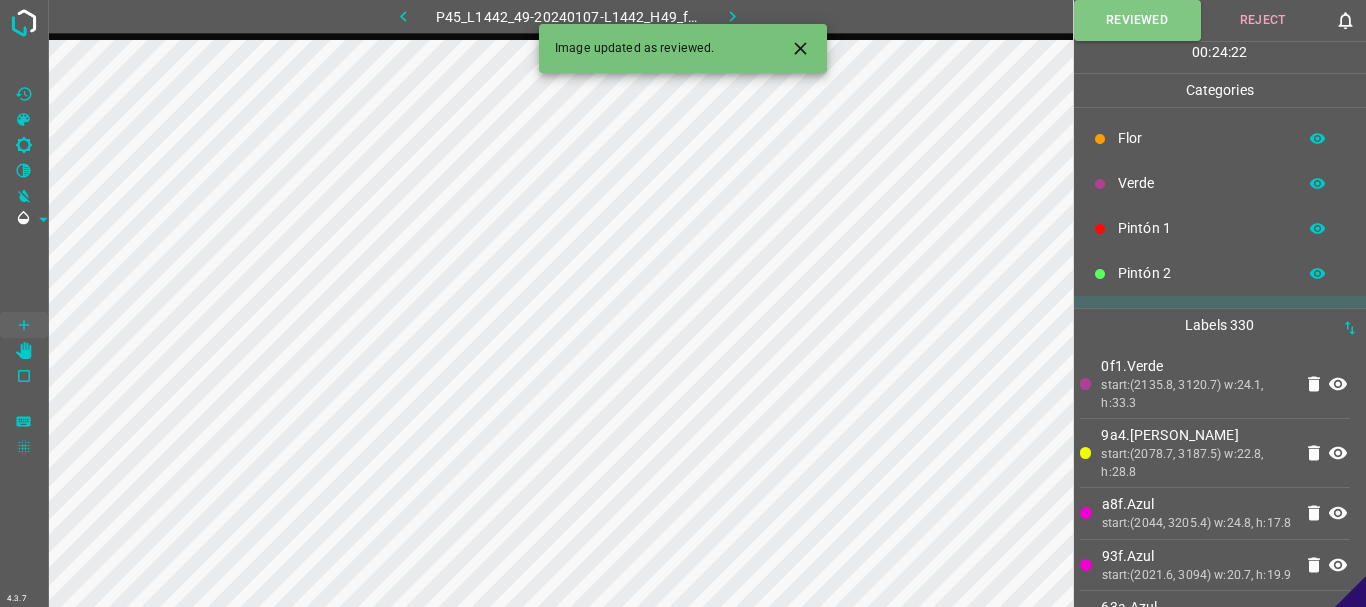 click 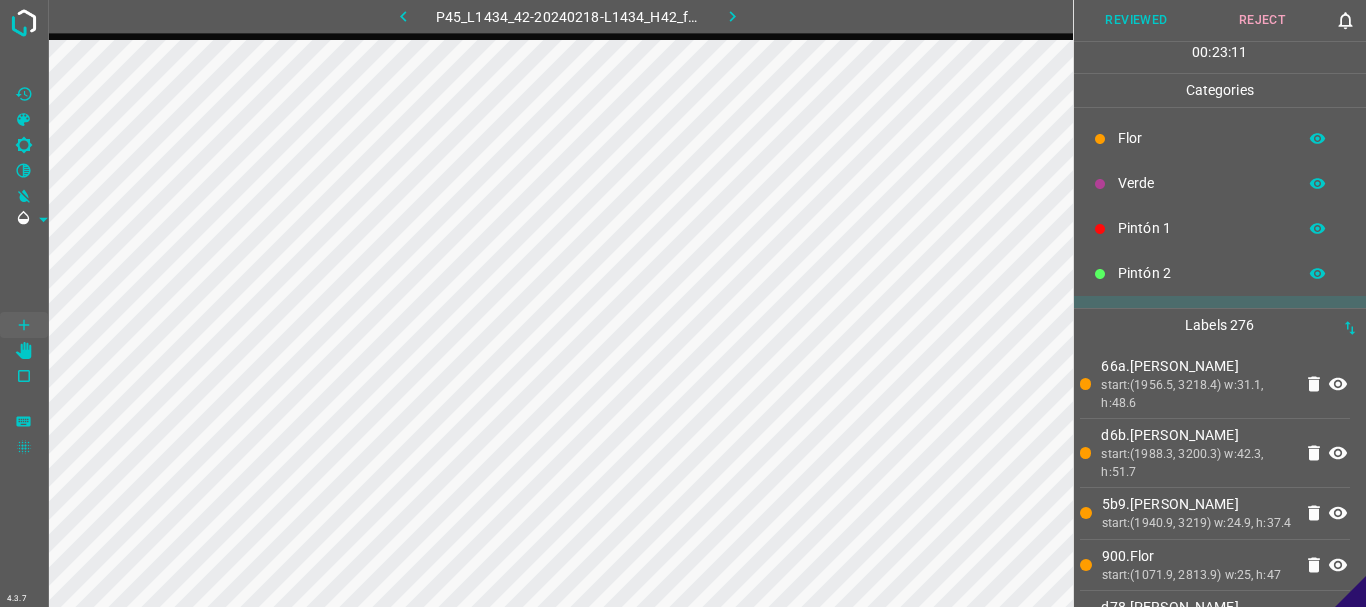click on "Reviewed" at bounding box center [1137, 20] 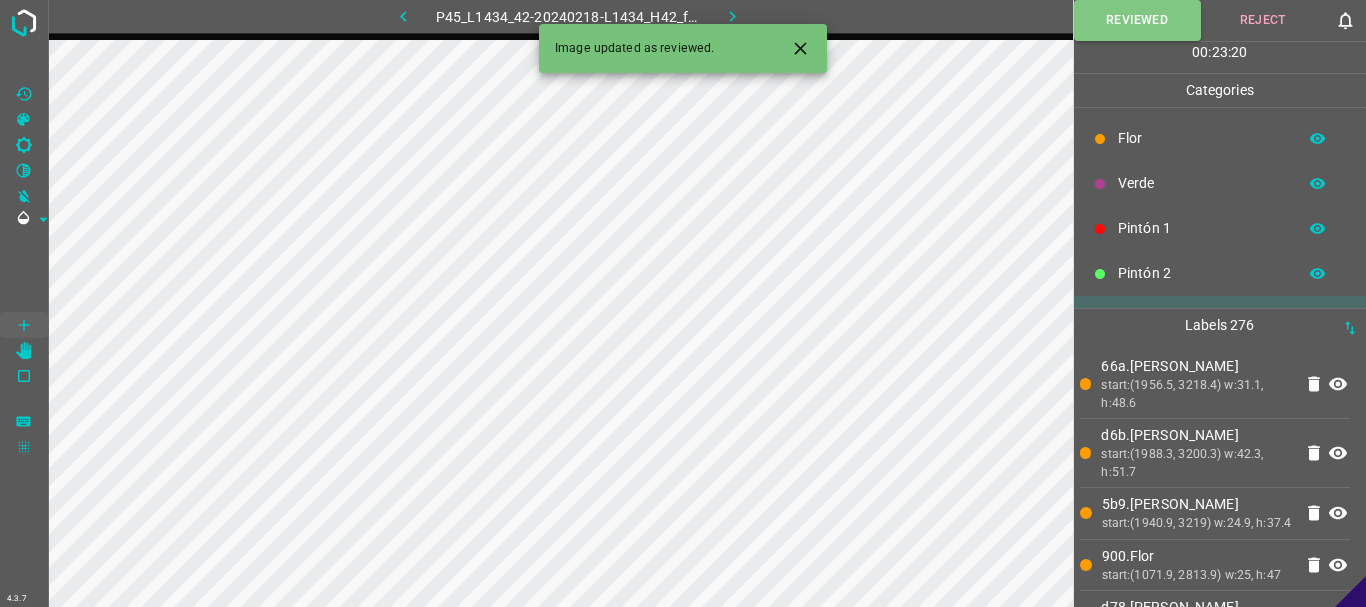 click 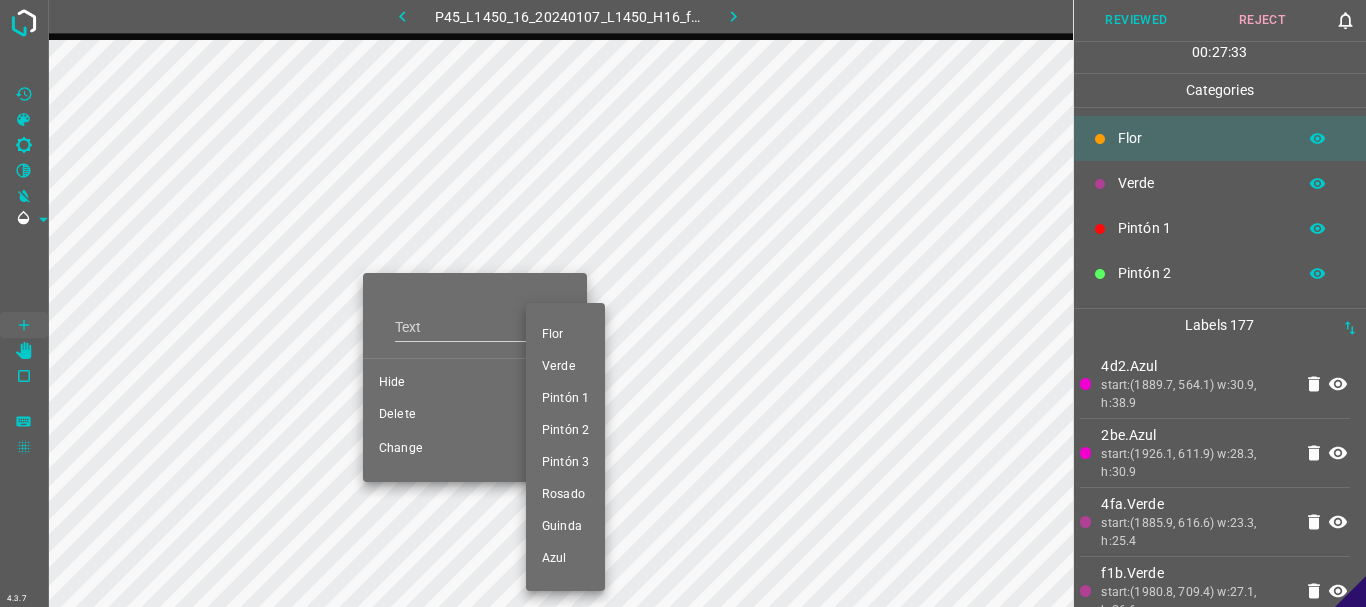click at bounding box center [683, 303] 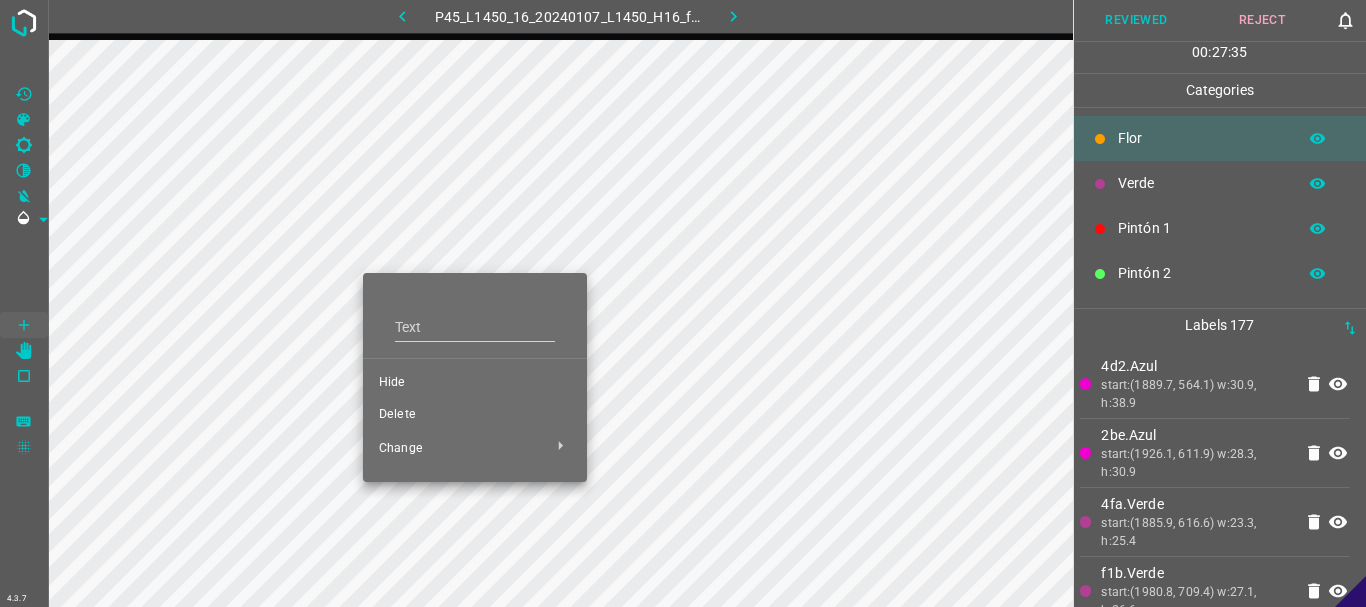 click on "Delete" at bounding box center [475, 415] 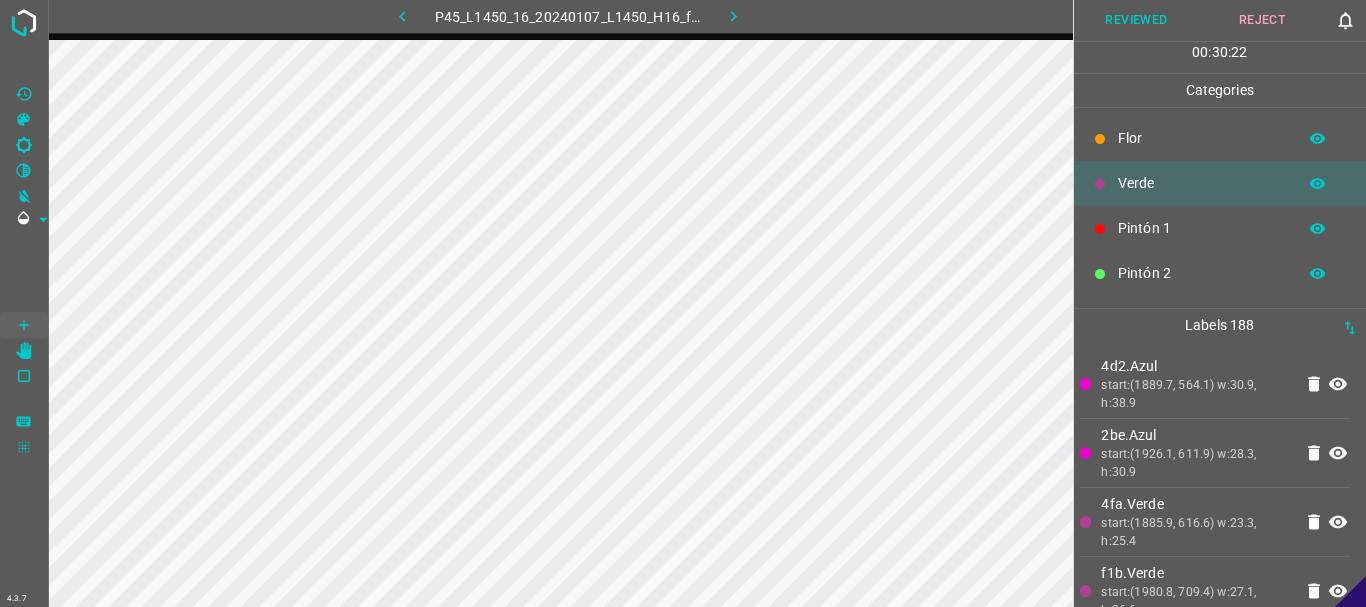 click on "Reviewed" at bounding box center [1137, 20] 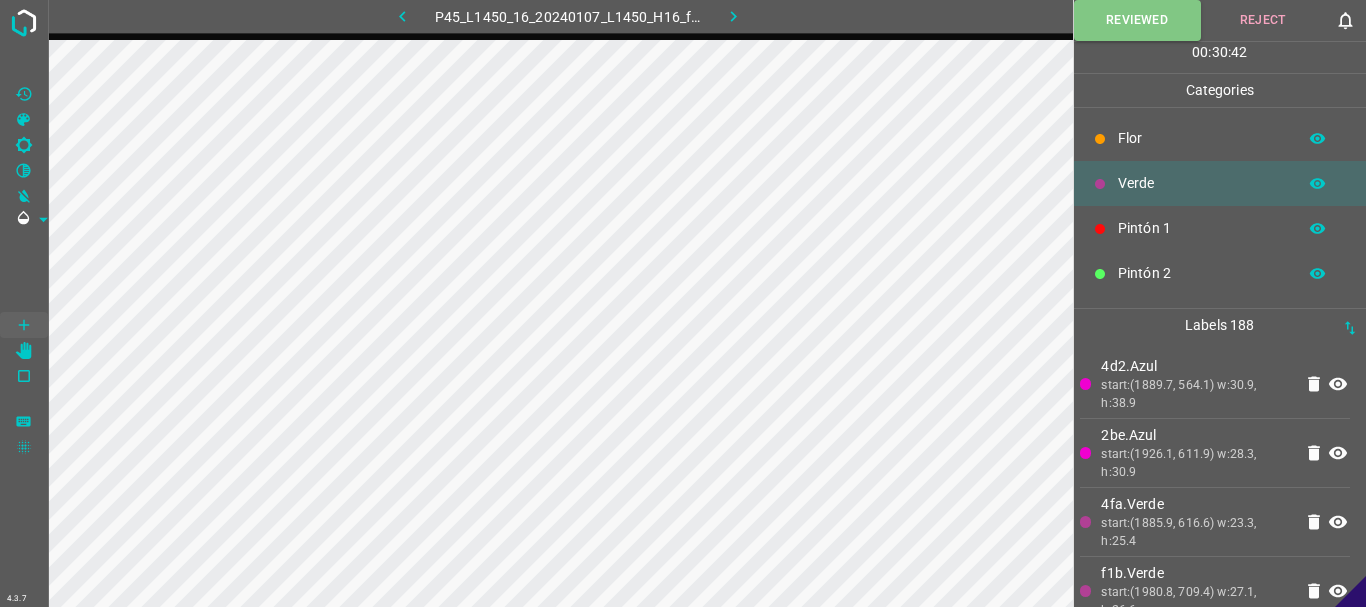 click 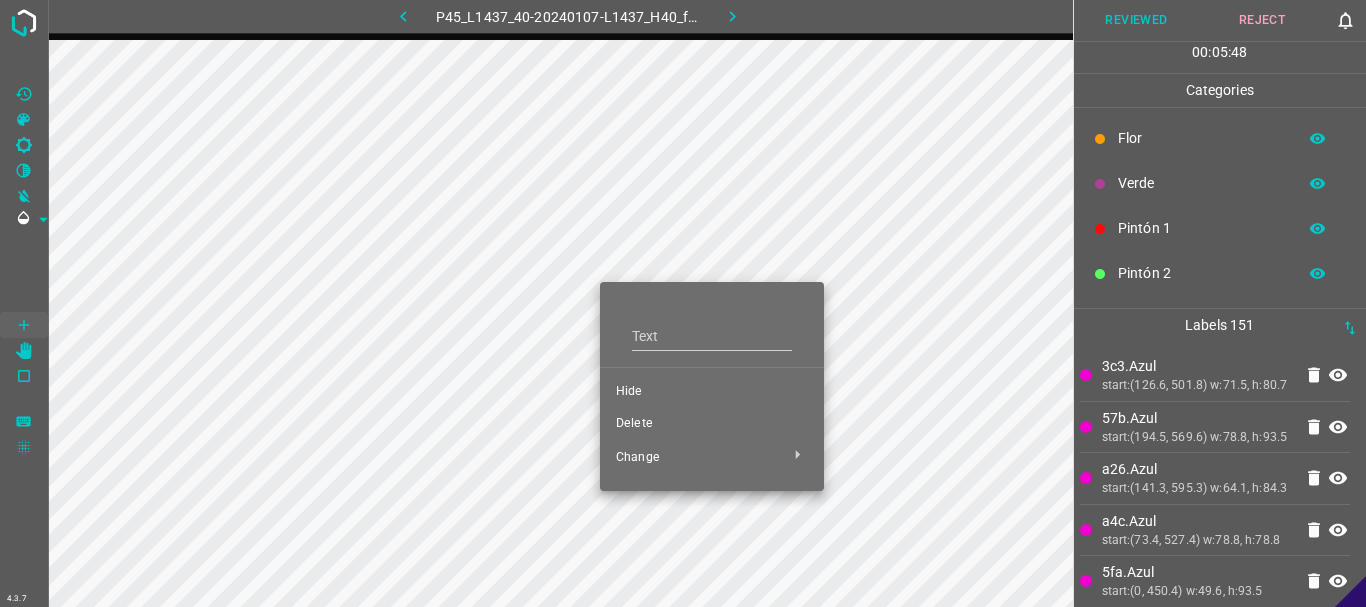 click on "Delete" at bounding box center (712, 424) 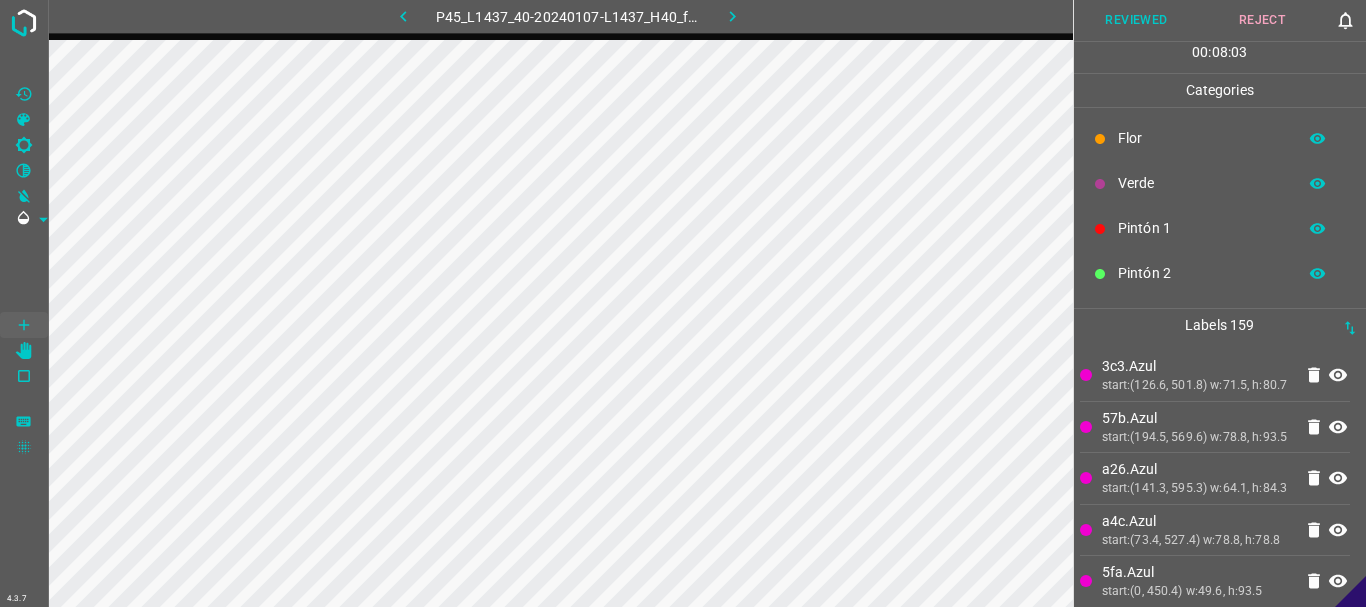 click on "Reviewed" at bounding box center [1137, 20] 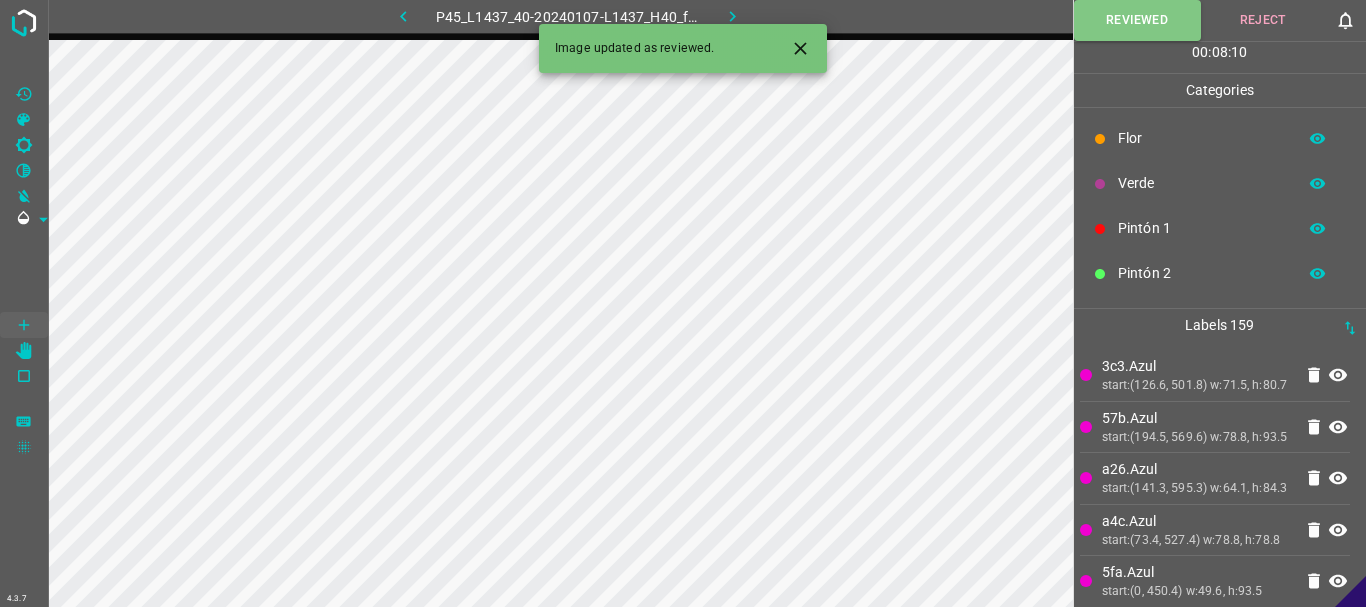 click 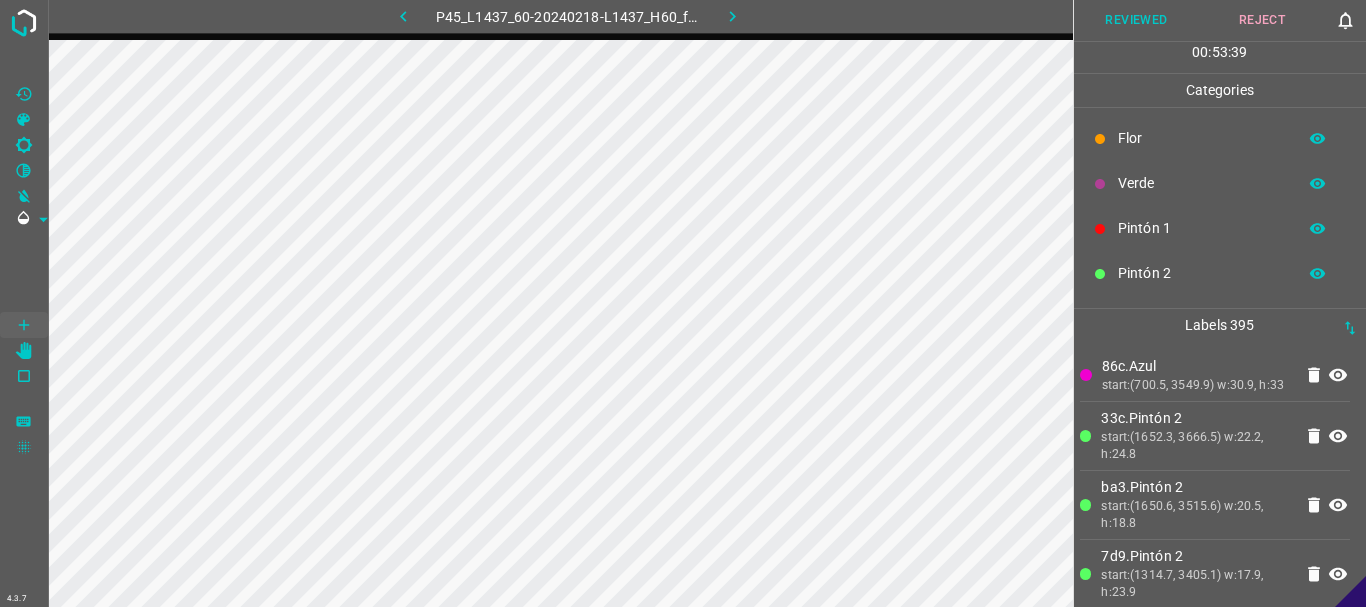 click on "Reviewed" at bounding box center (1137, 20) 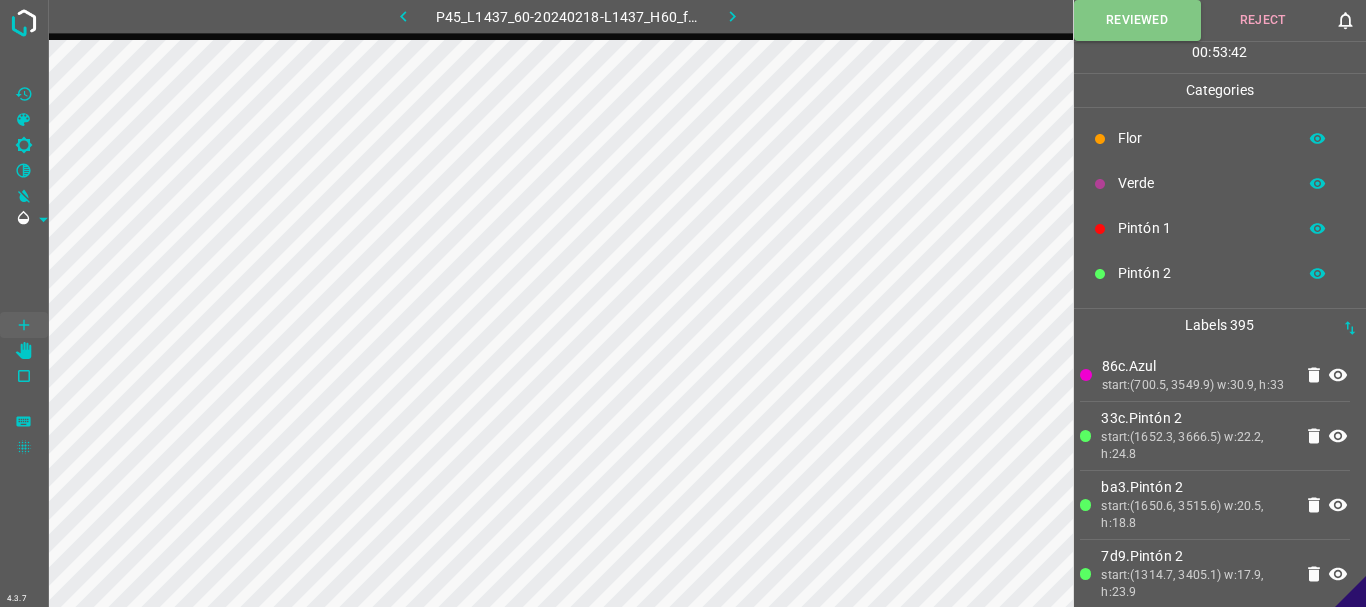 click 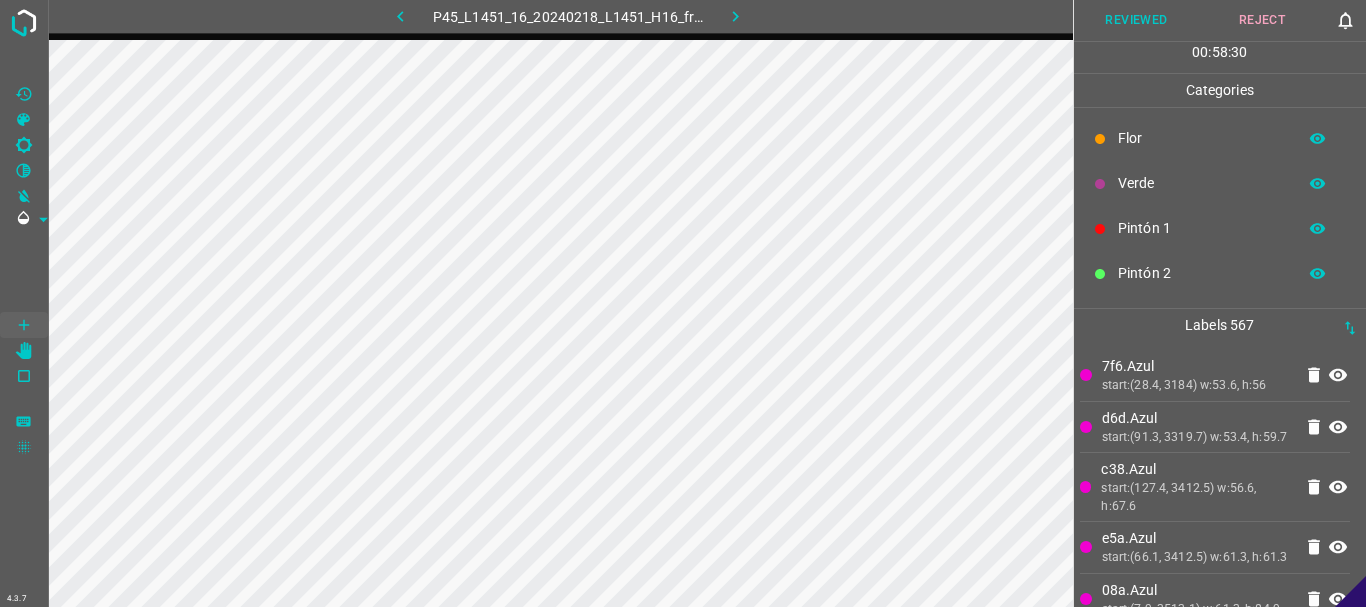 click on "Reviewed" at bounding box center (1137, 20) 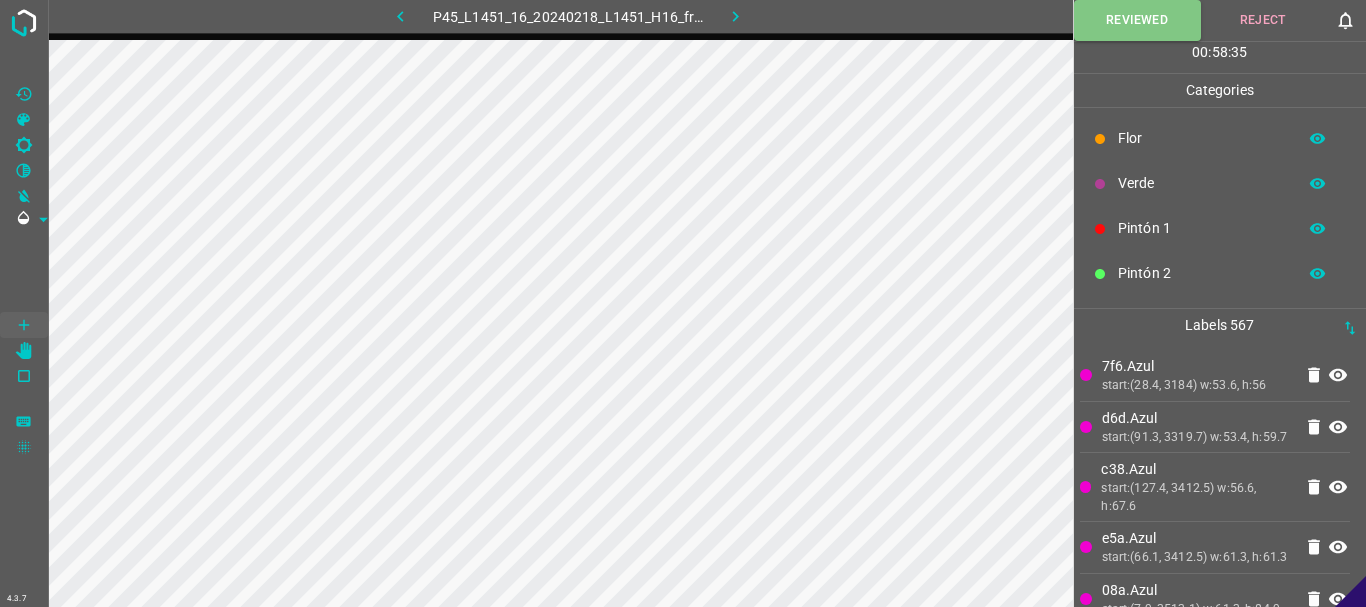 click 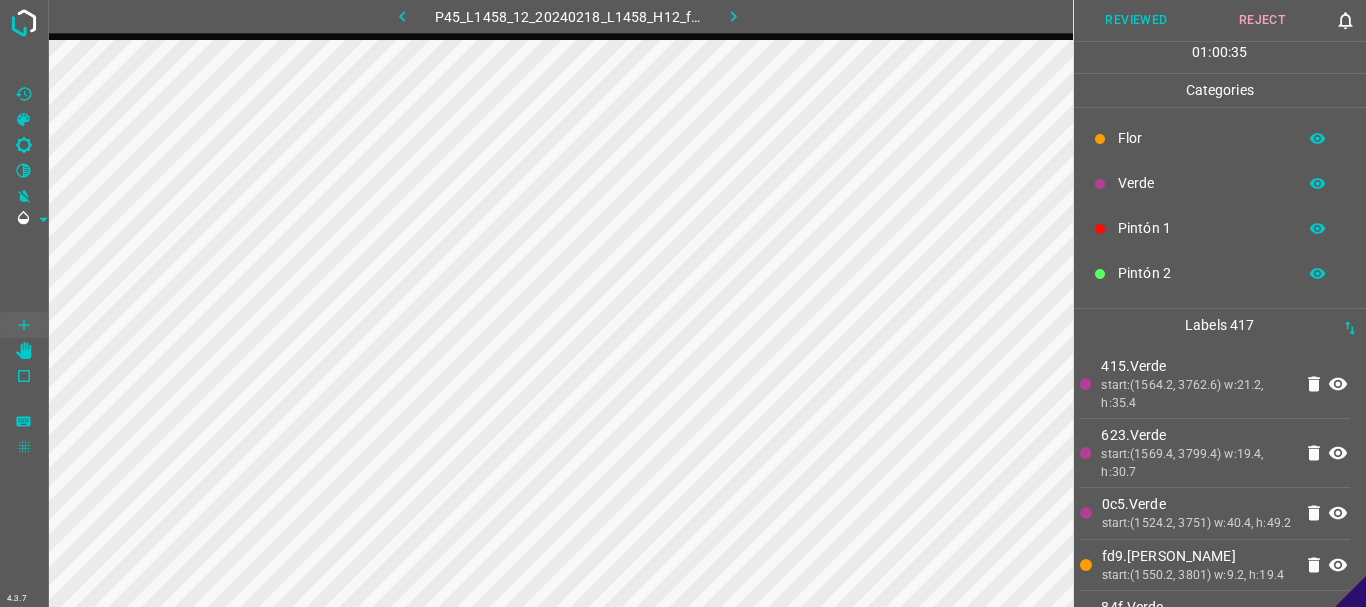 scroll, scrollTop: 176, scrollLeft: 0, axis: vertical 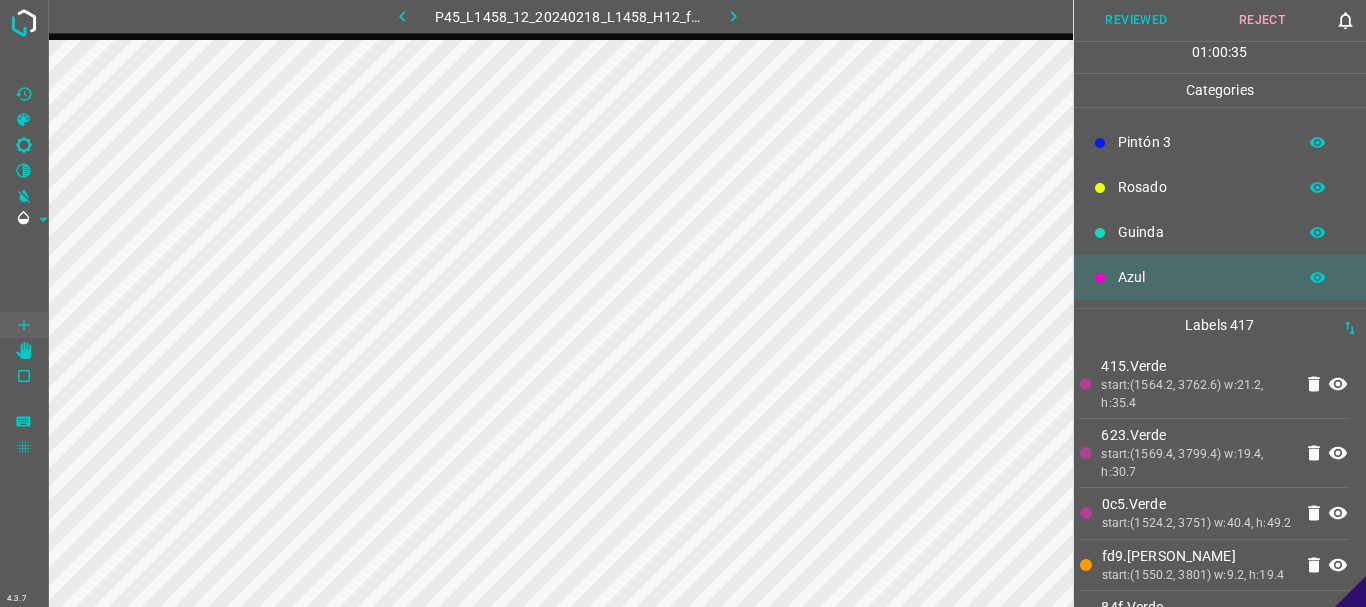 click on "Guinda" at bounding box center [1202, 232] 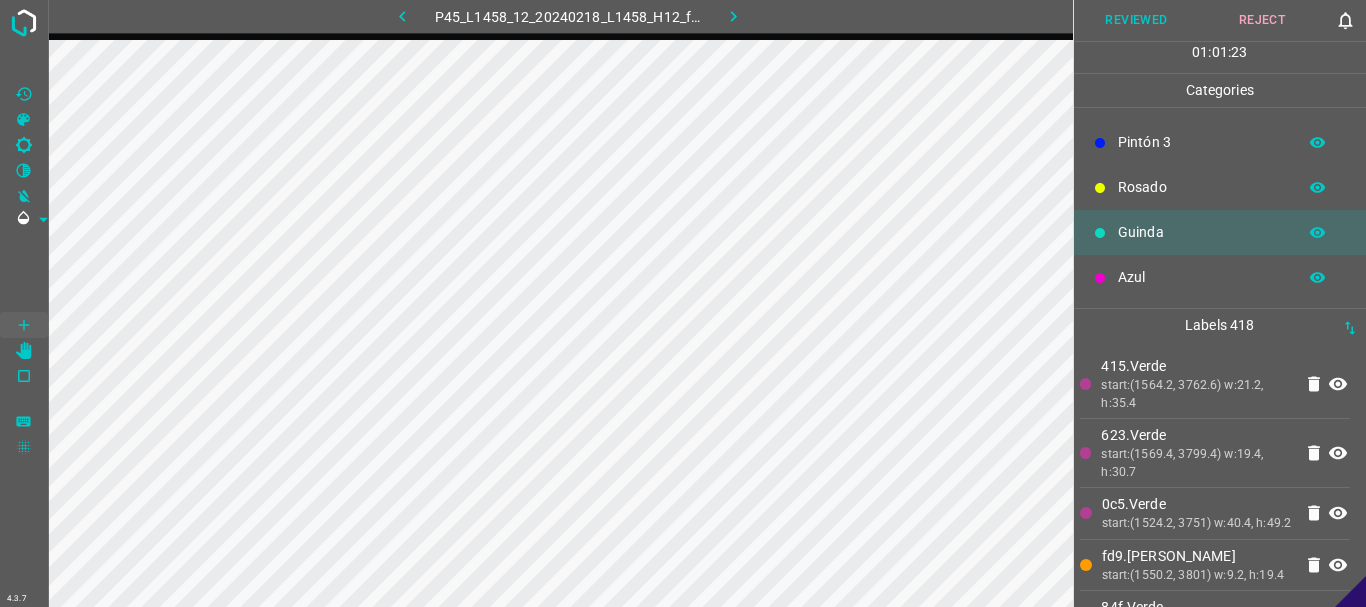 click on "Reviewed" at bounding box center (1137, 20) 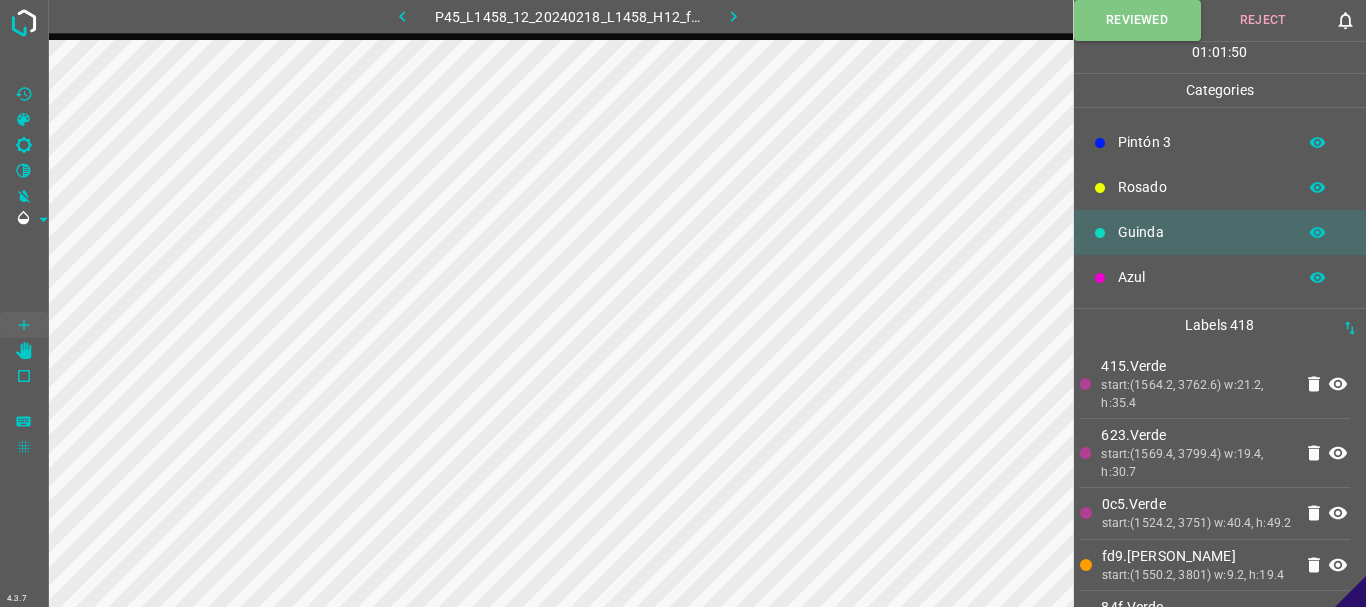 click 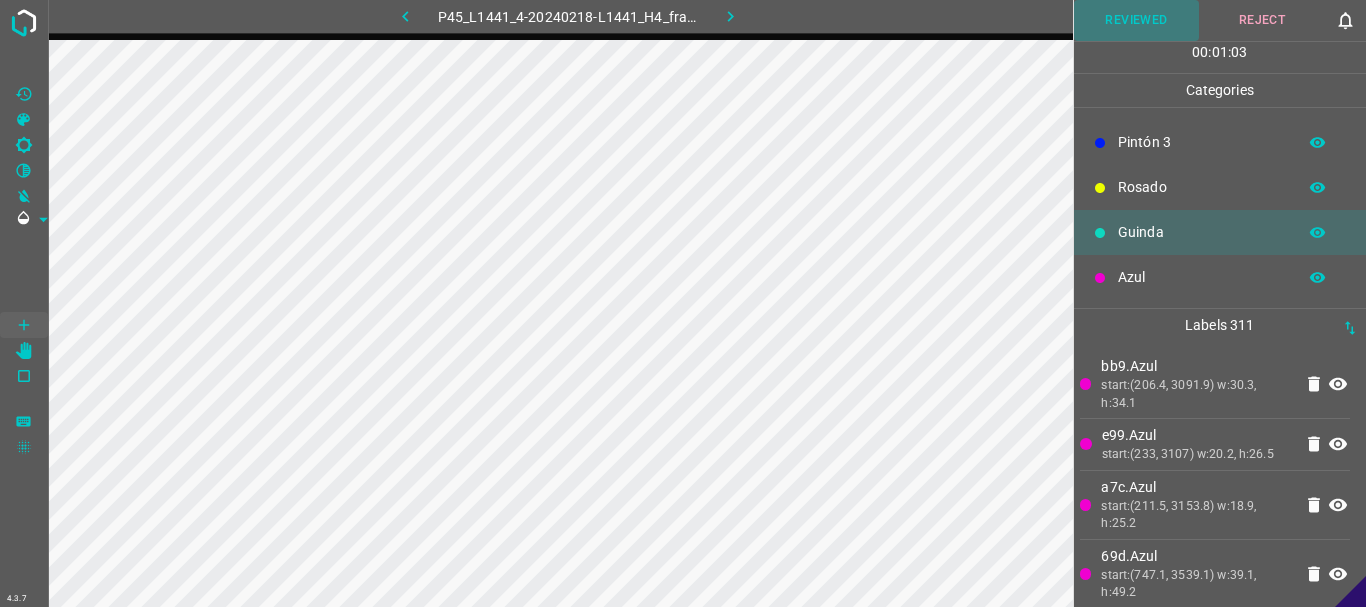 click on "Reviewed" at bounding box center [1137, 20] 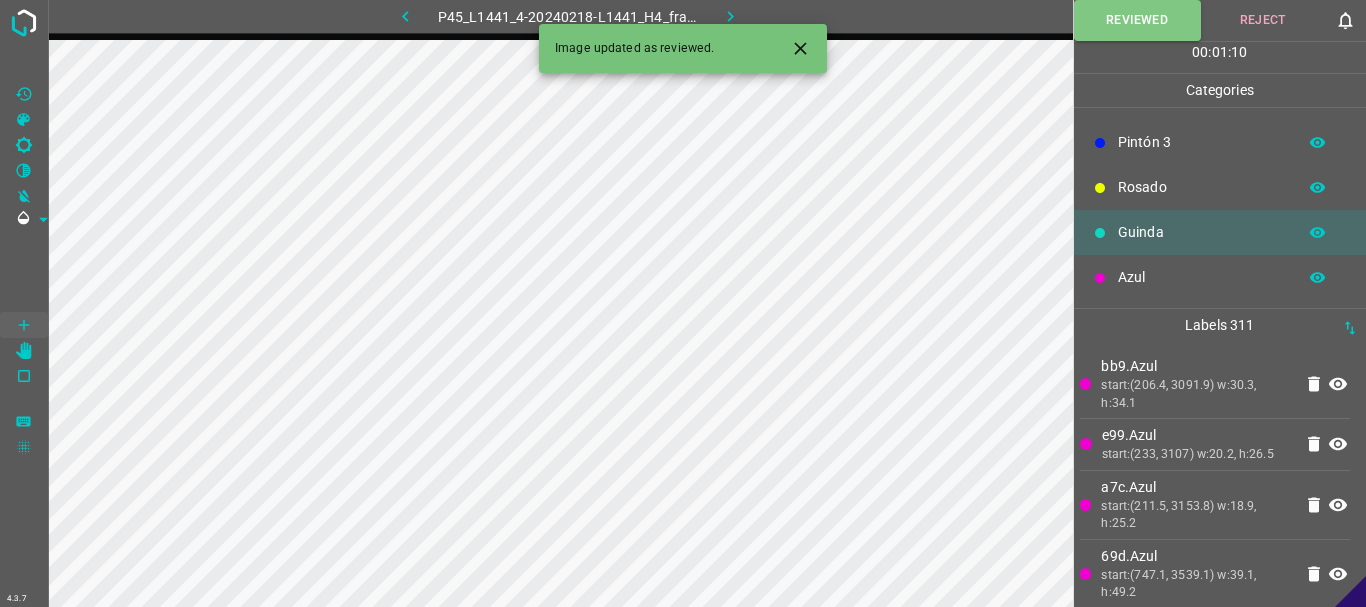 click 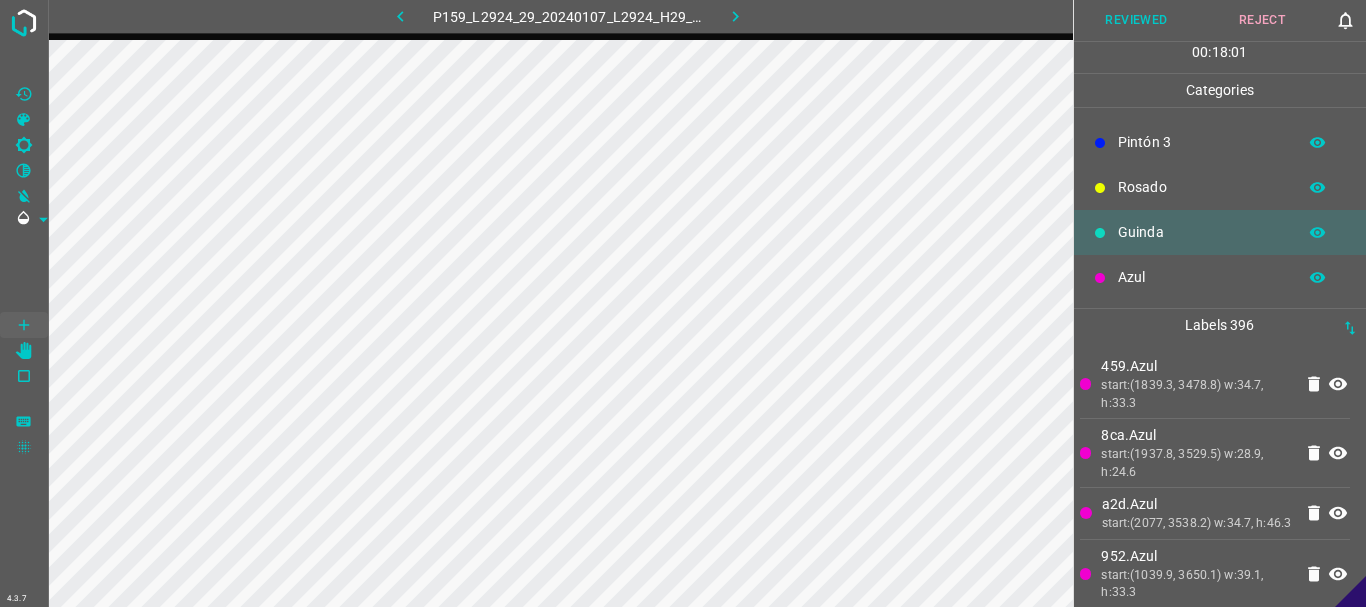 click on "Reviewed" at bounding box center (1137, 20) 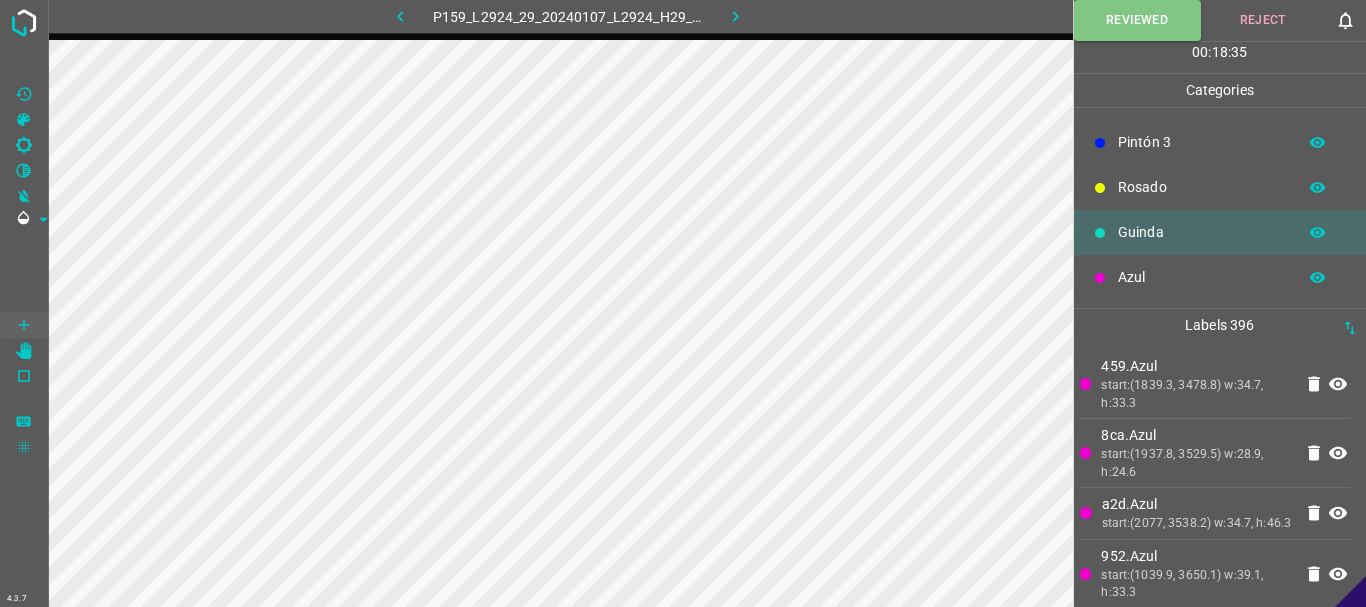 click 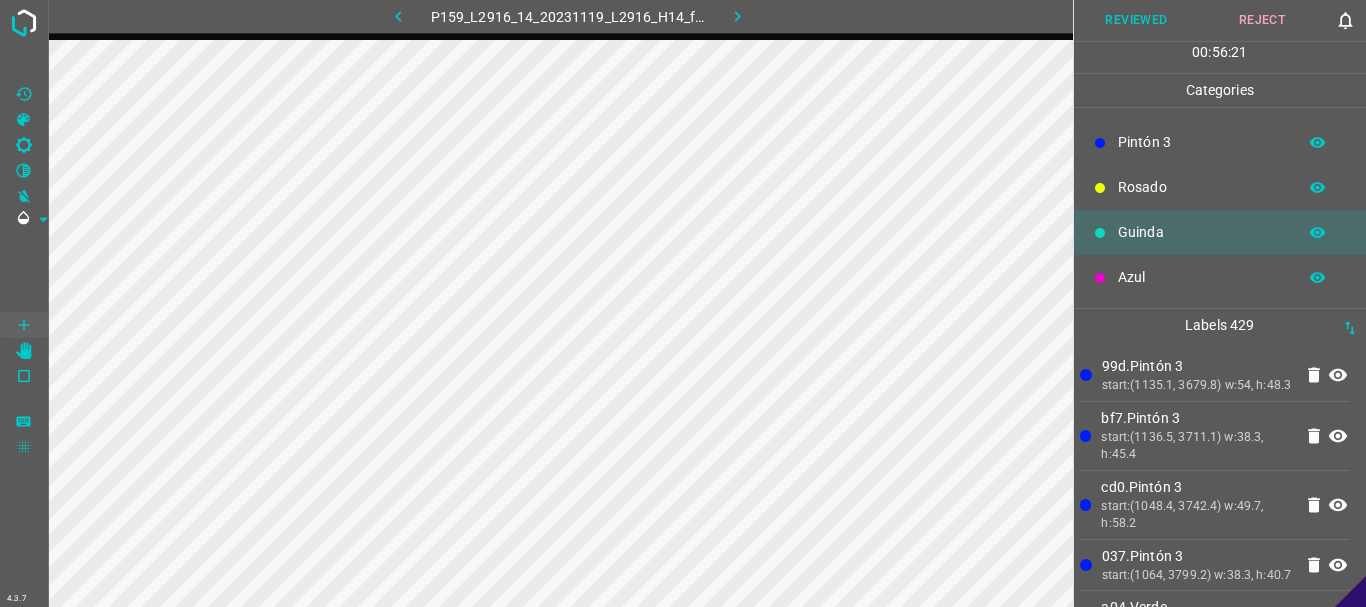 click on "Reviewed" at bounding box center [1137, 20] 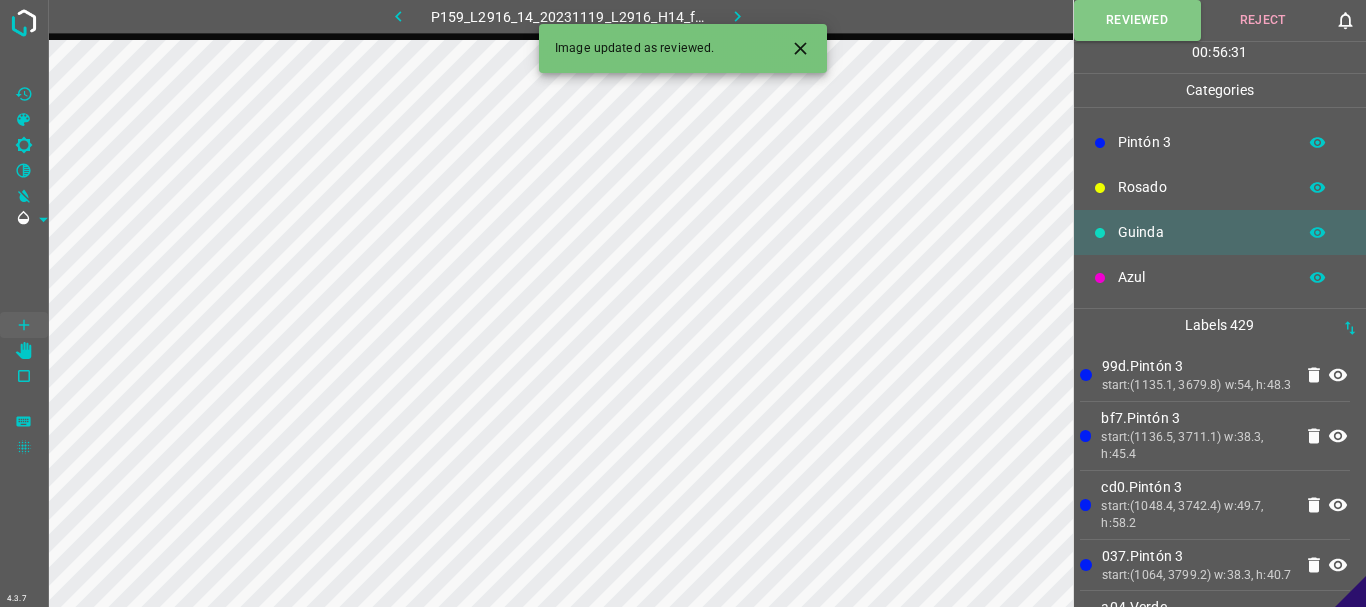 click 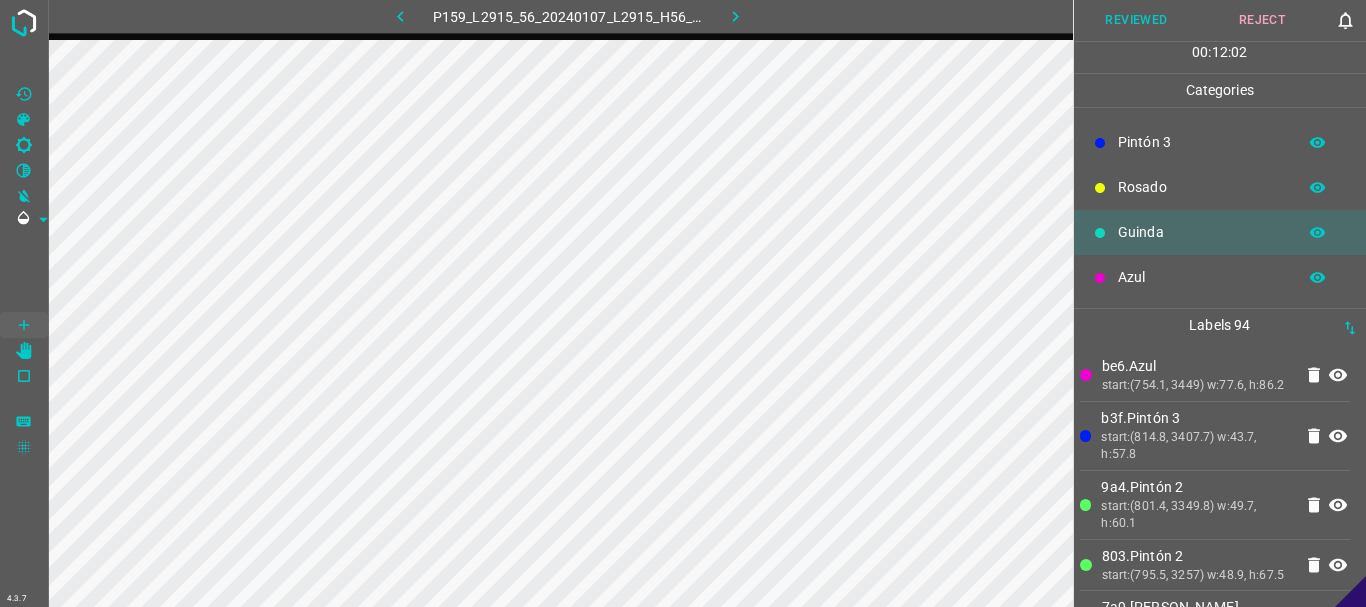 scroll, scrollTop: 0, scrollLeft: 0, axis: both 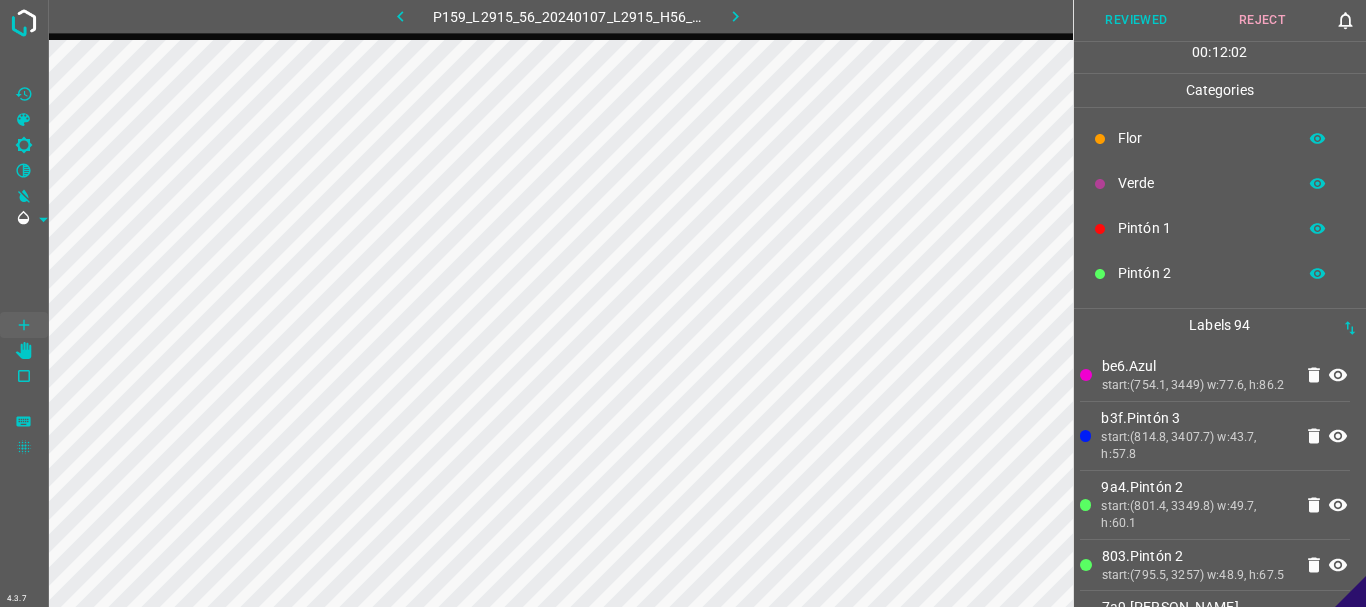 click on "Verde" at bounding box center (1202, 183) 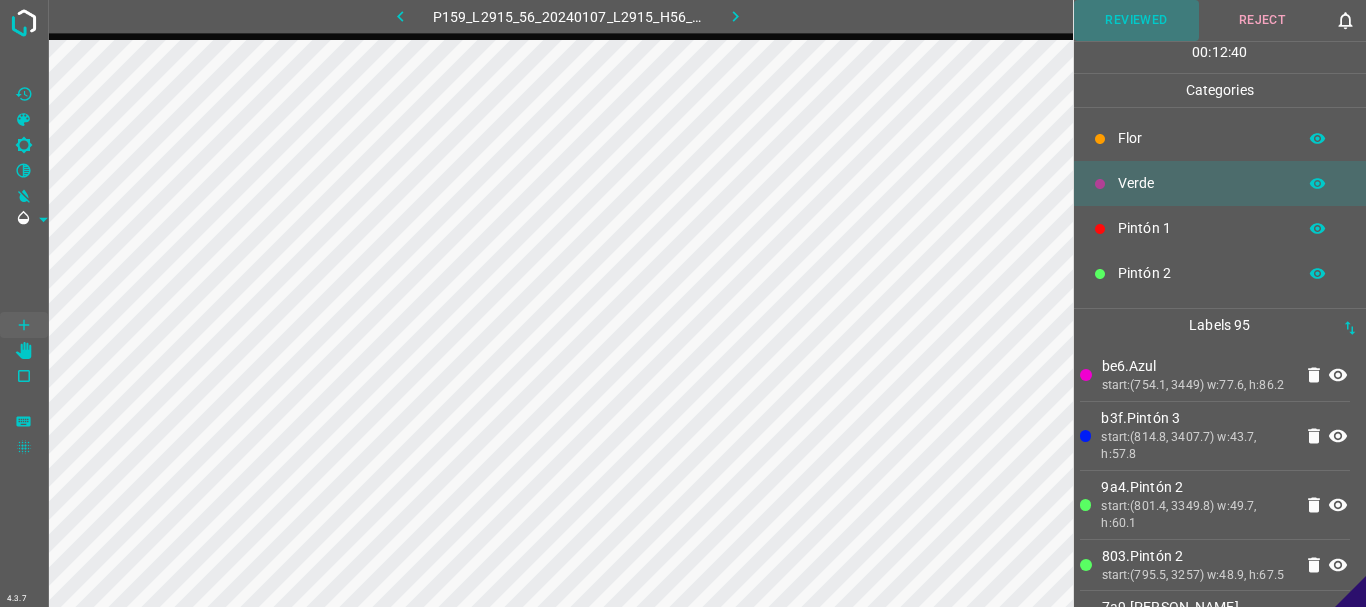click on "Reviewed" at bounding box center (1137, 20) 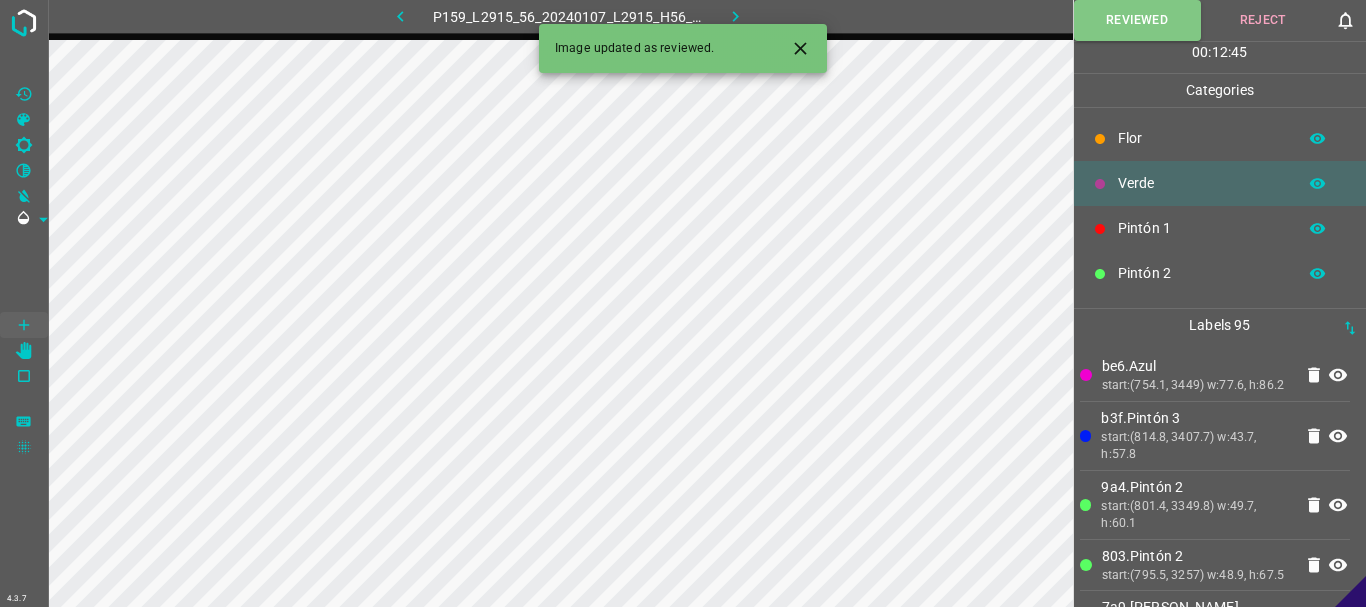 click 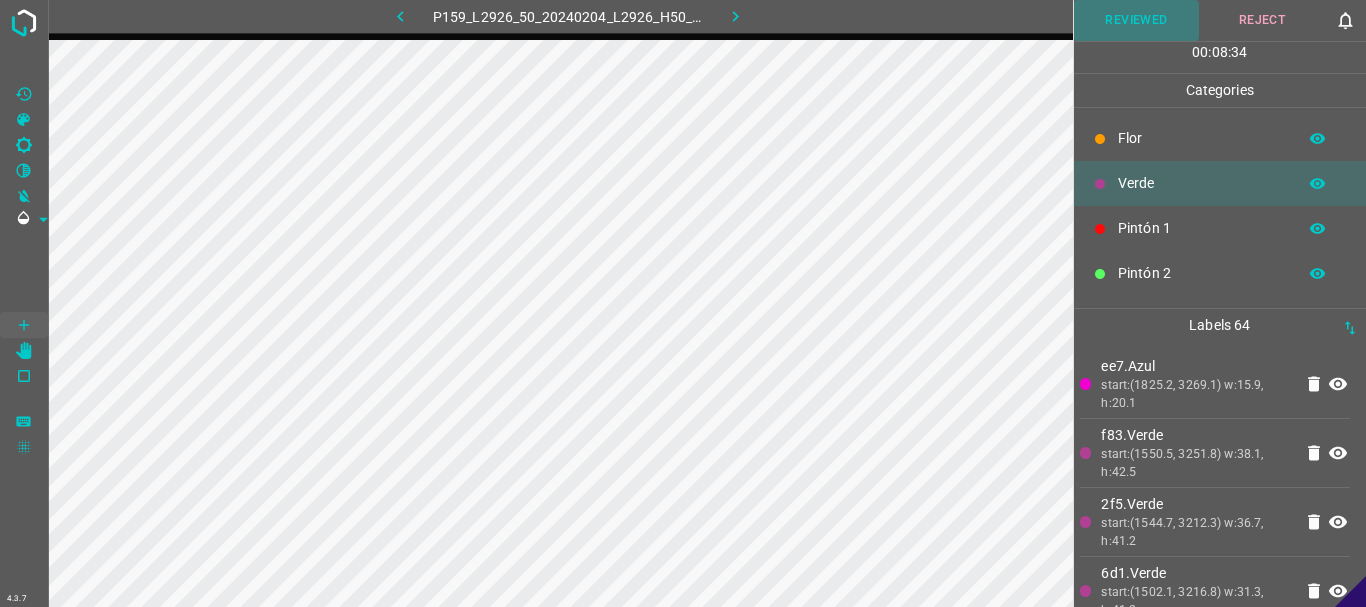 click on "Reviewed" at bounding box center [1137, 20] 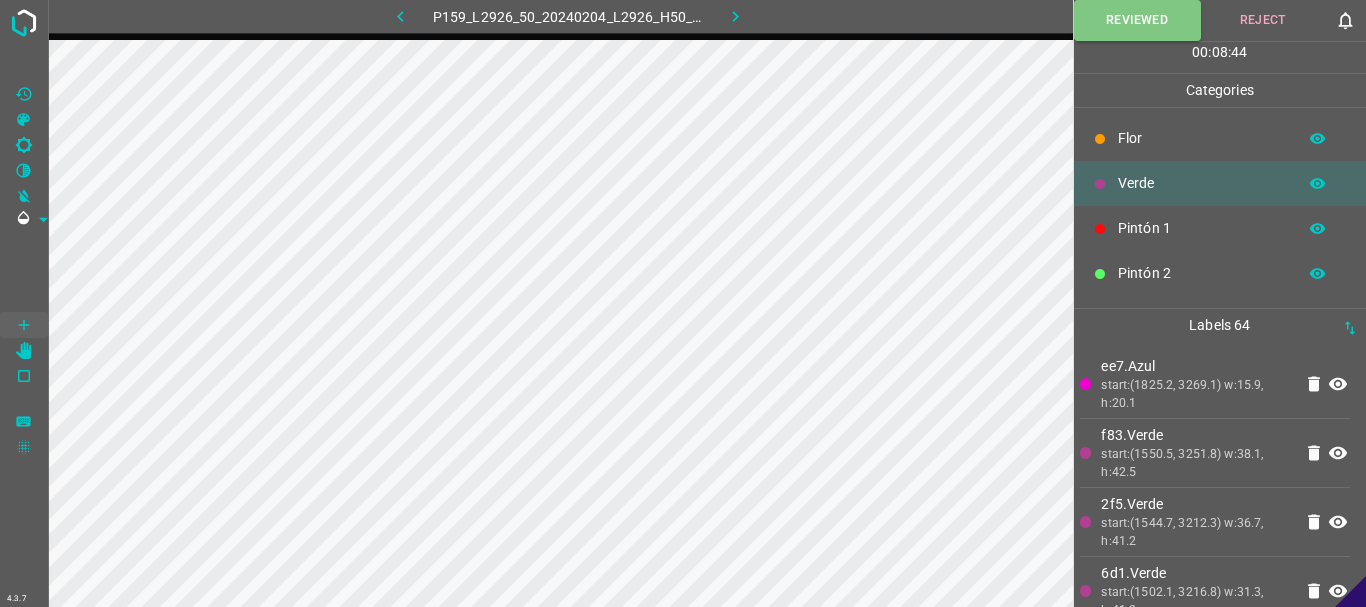 click 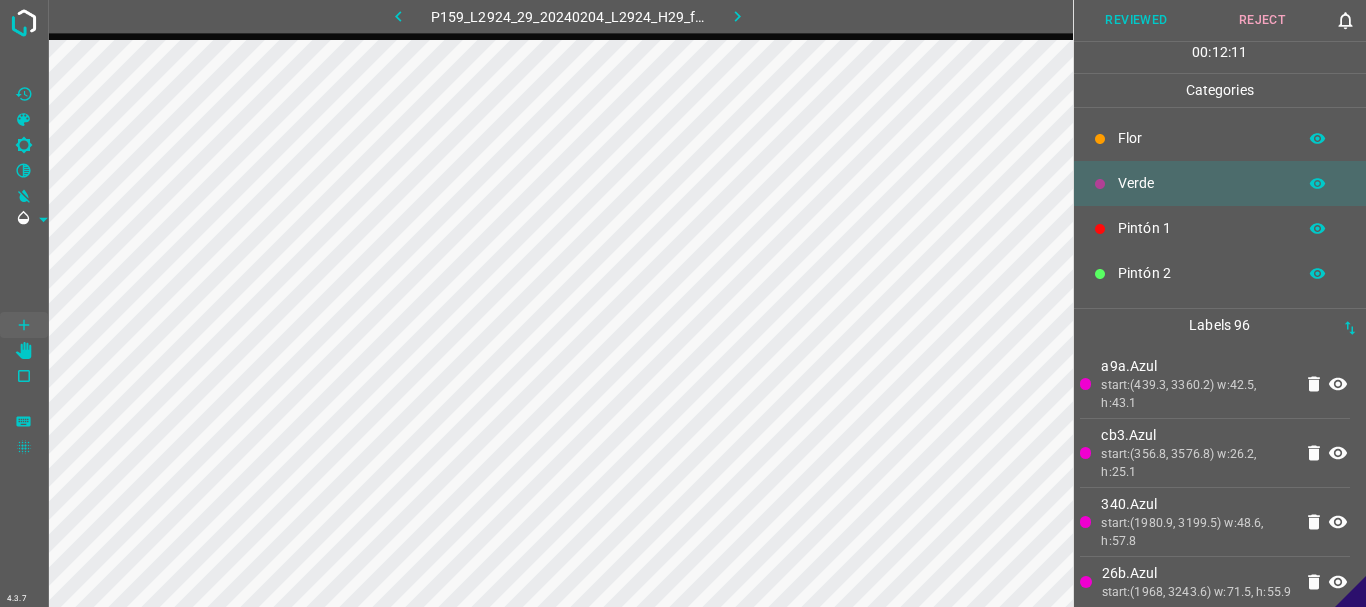 click on "Reviewed" at bounding box center (1137, 20) 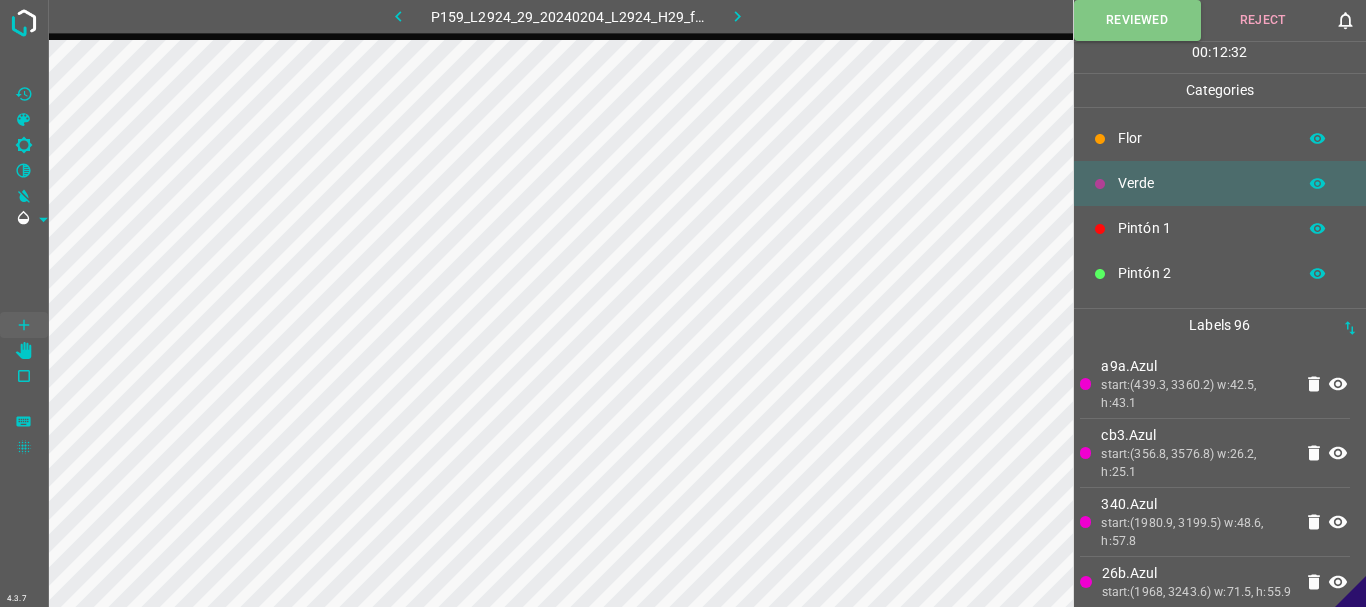 click 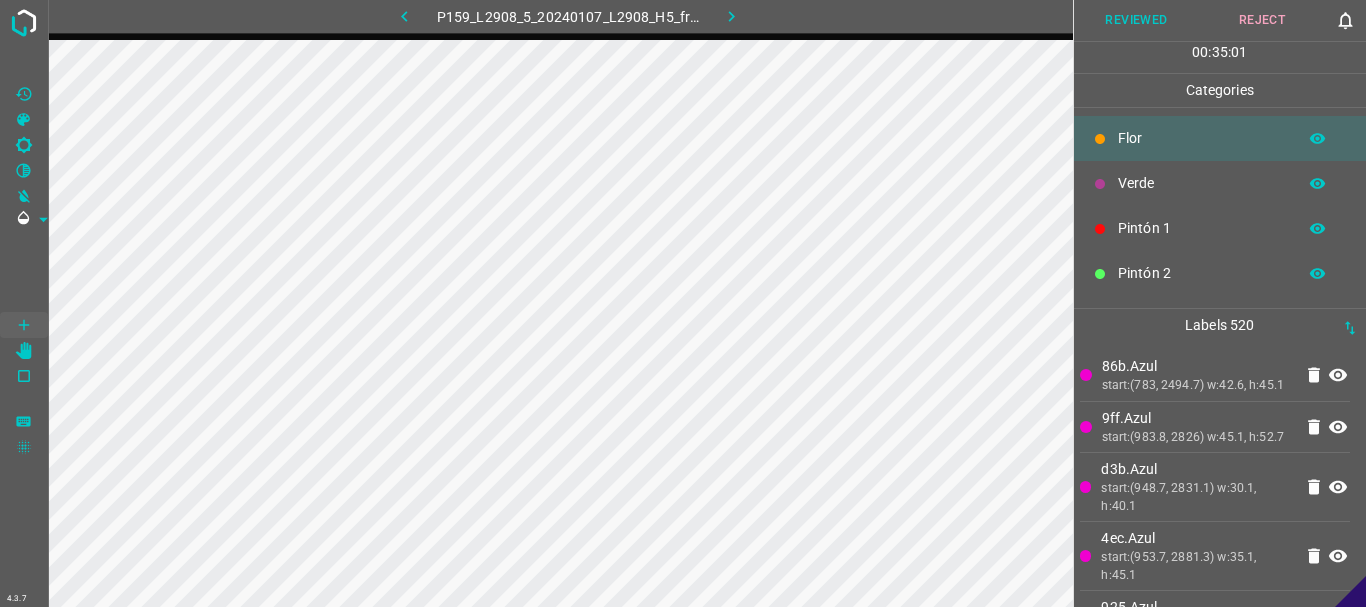click on "Reviewed" at bounding box center [1137, 20] 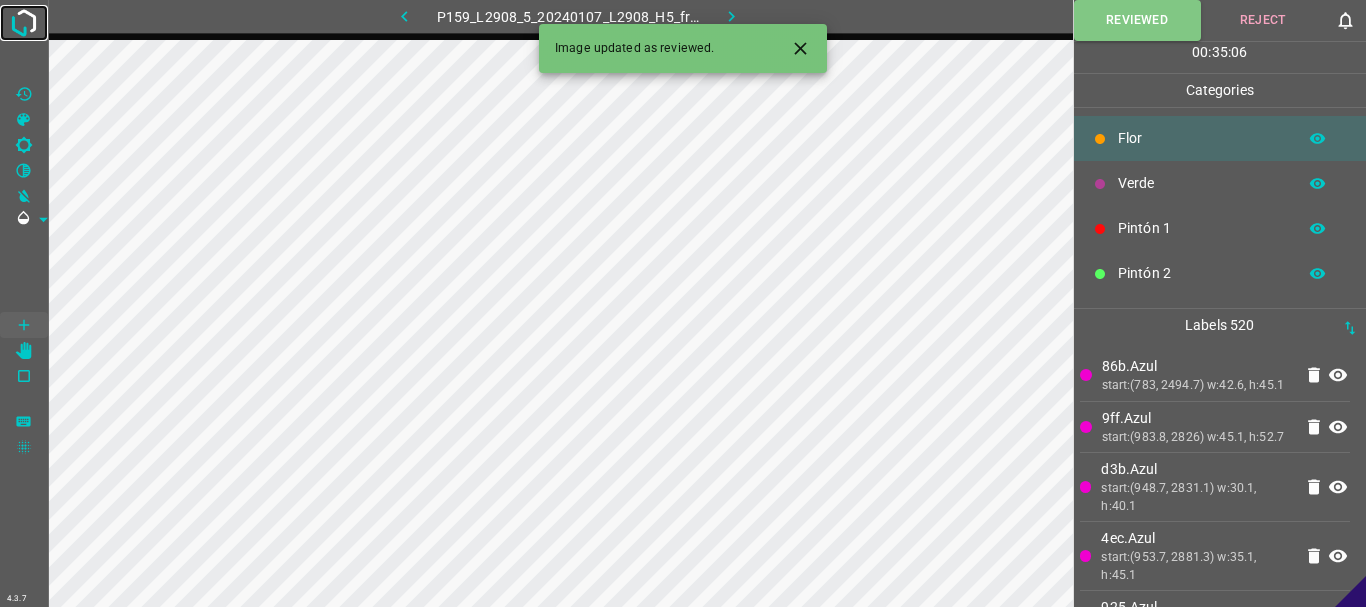 click at bounding box center [24, 23] 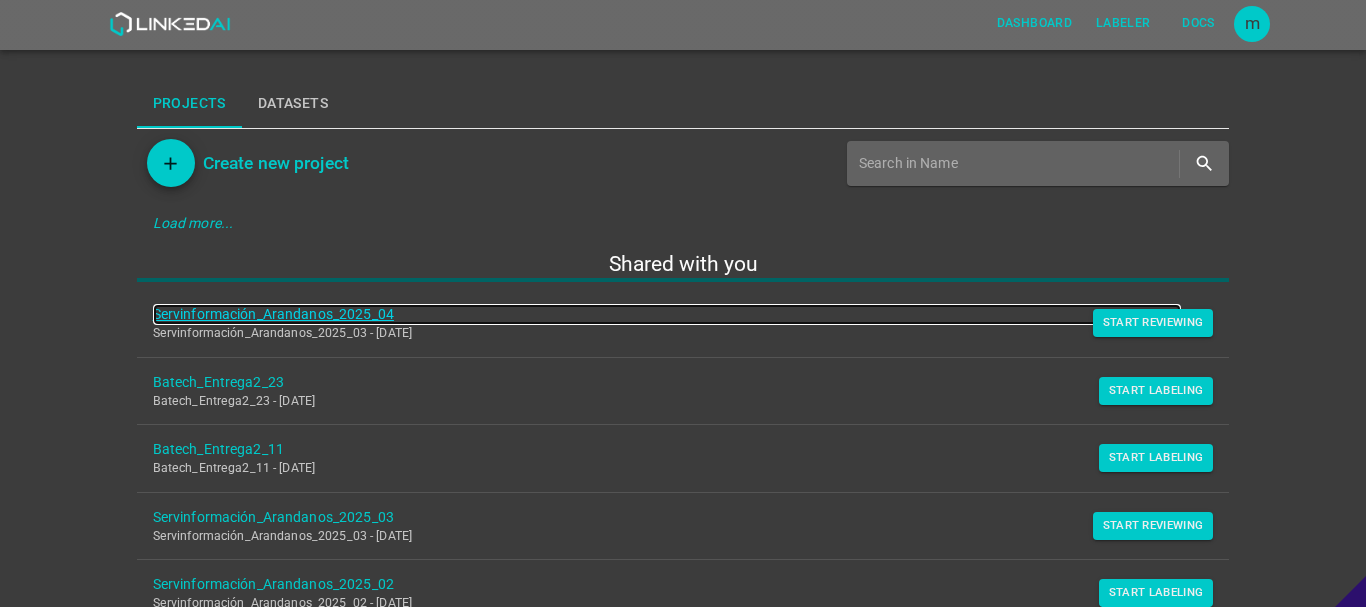 click on "Servinformación_Arandanos_2025_04" at bounding box center (667, 314) 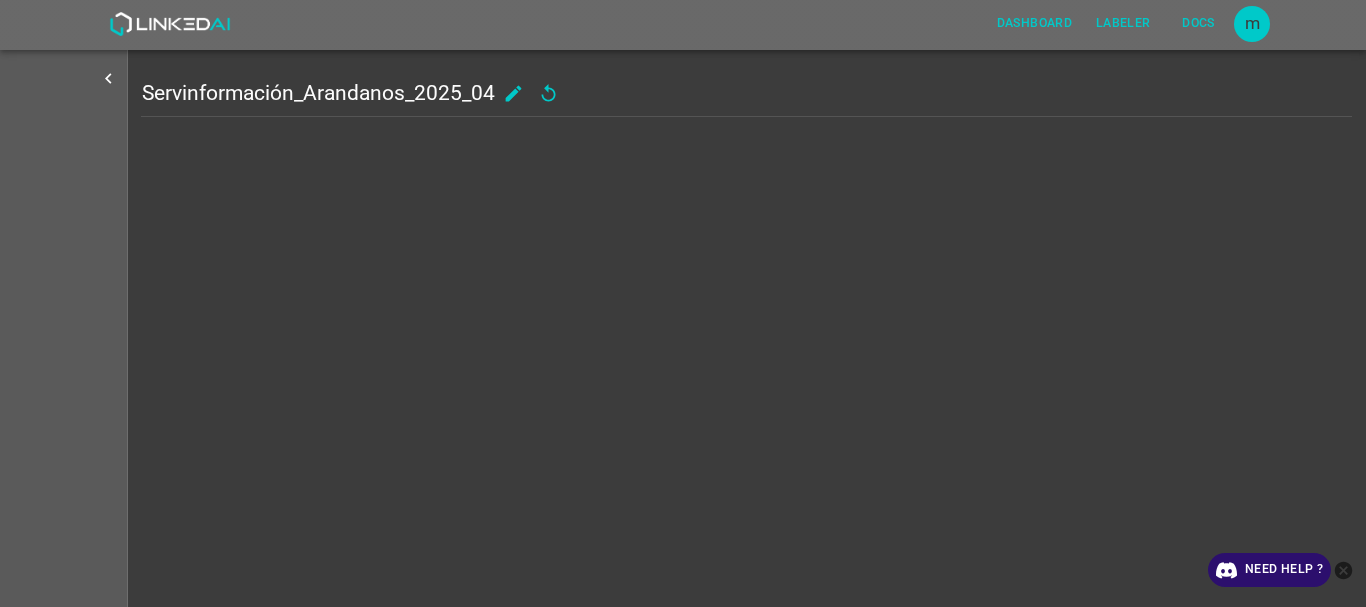 scroll, scrollTop: 0, scrollLeft: 0, axis: both 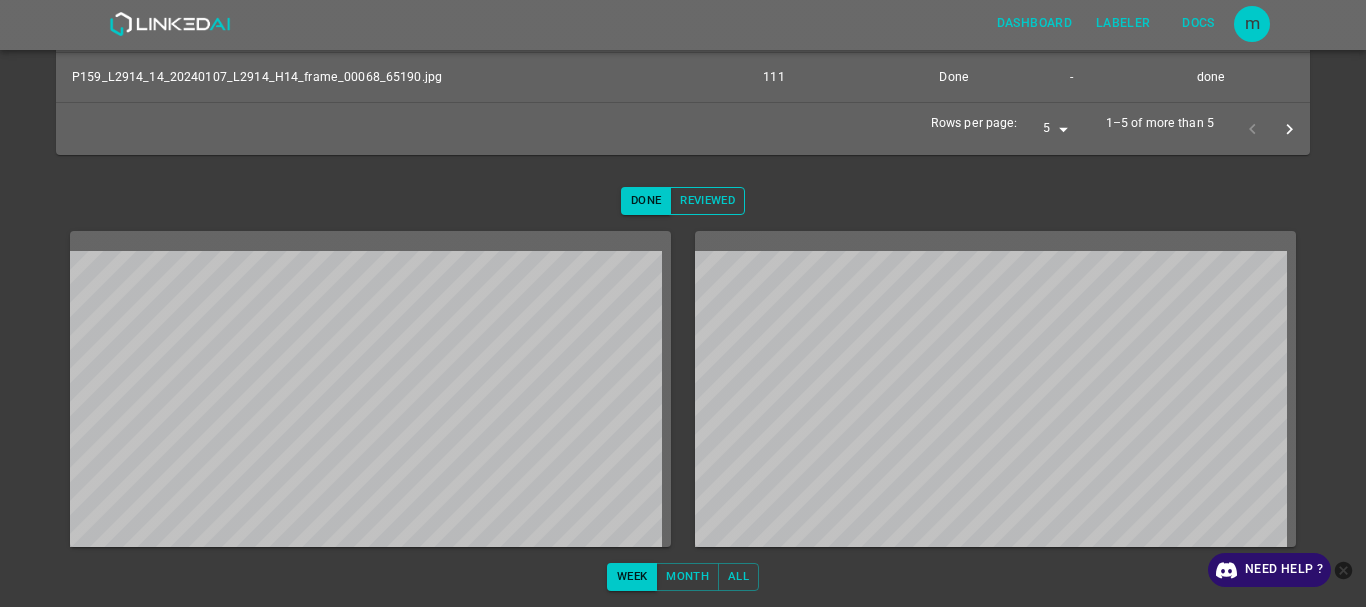 click on "Reviewed" at bounding box center [707, 201] 